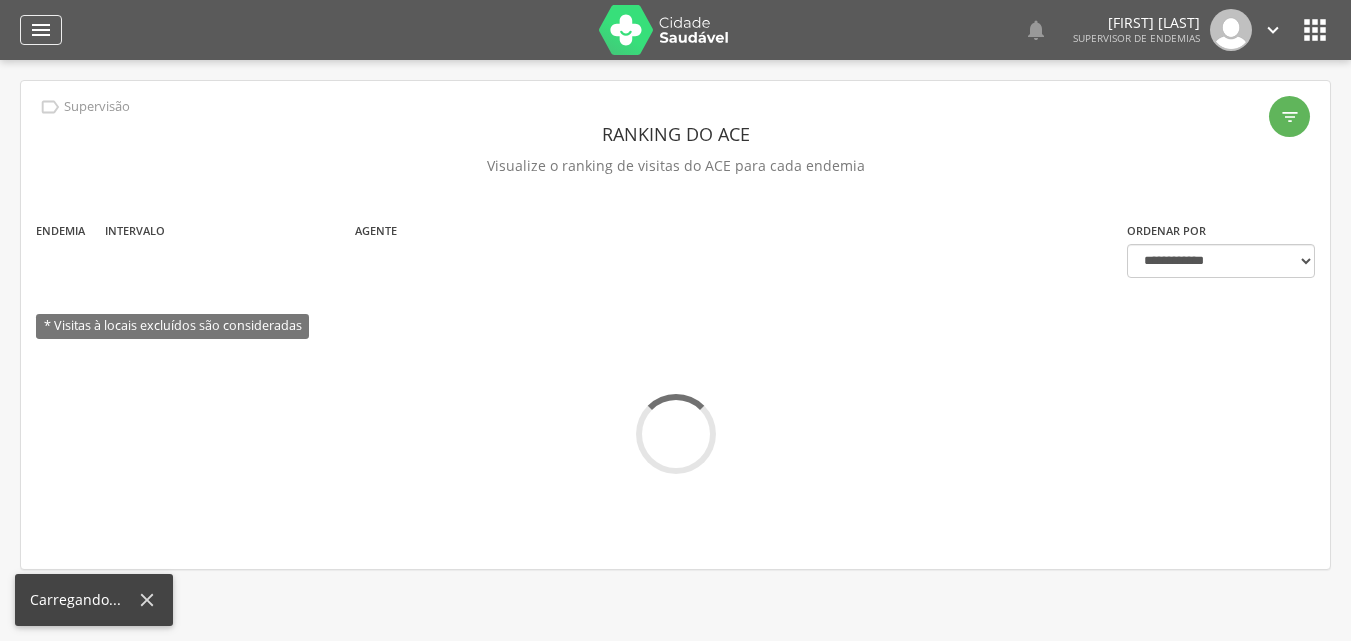 scroll, scrollTop: 0, scrollLeft: 0, axis: both 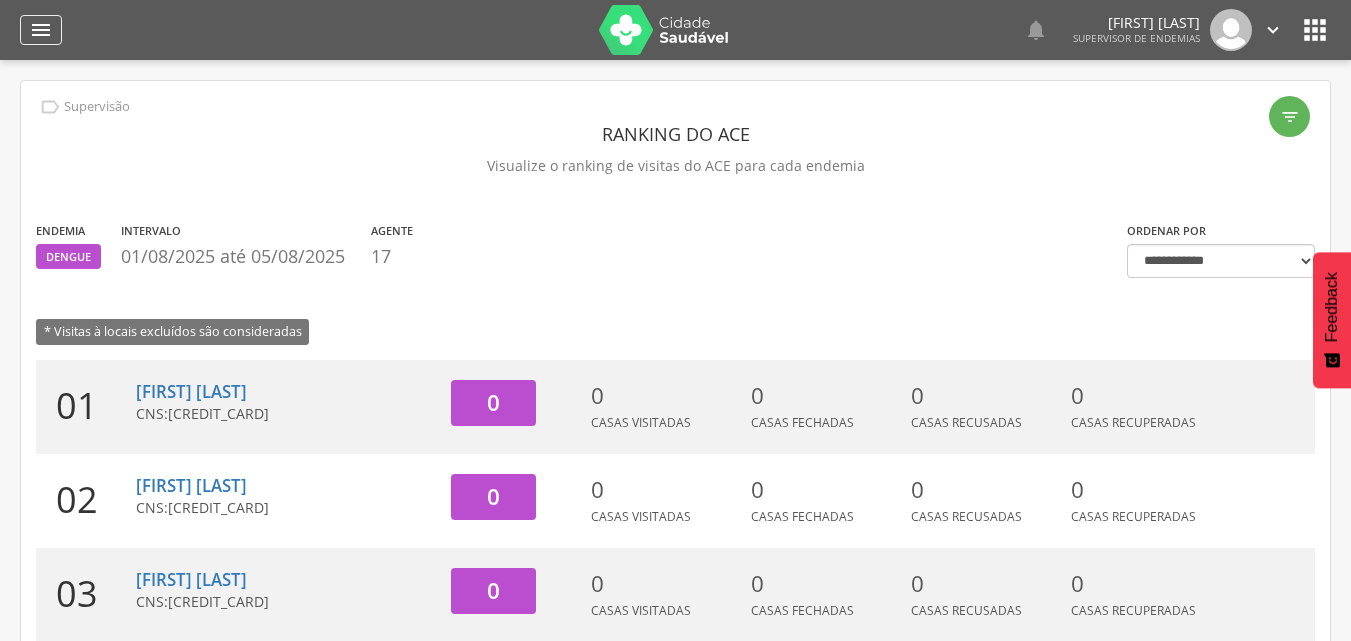 click on "" at bounding box center [41, 30] 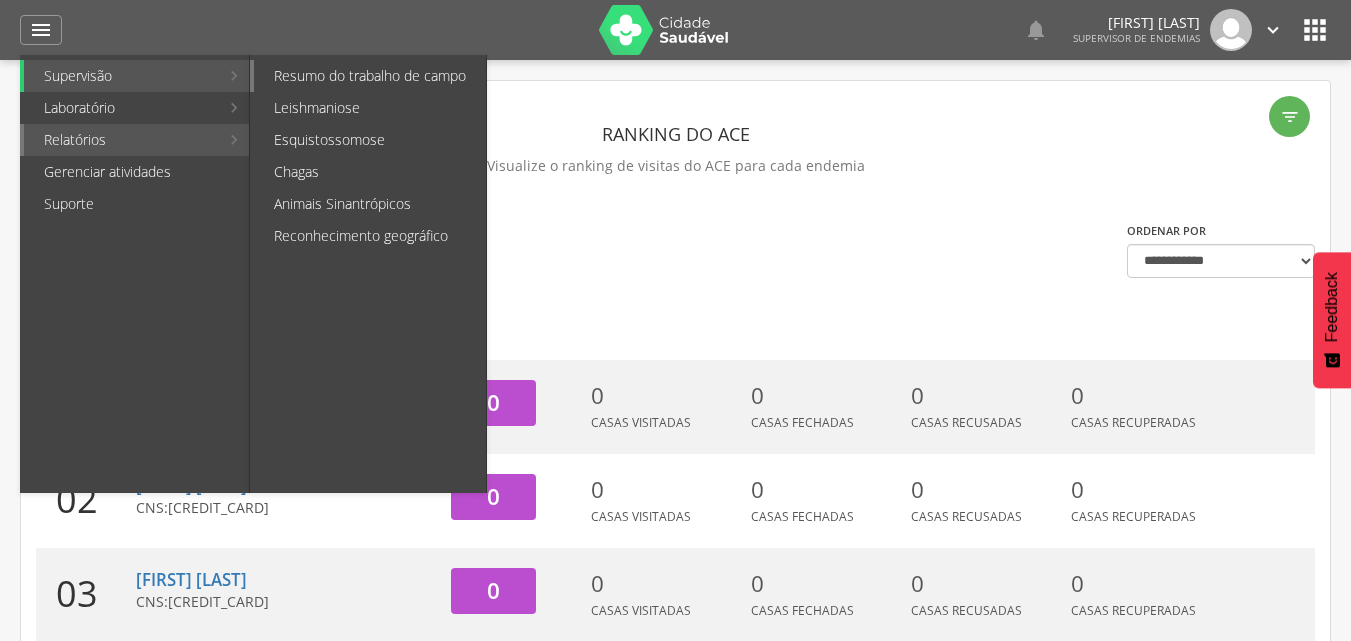 click on "Resumo do trabalho de campo" at bounding box center [370, 76] 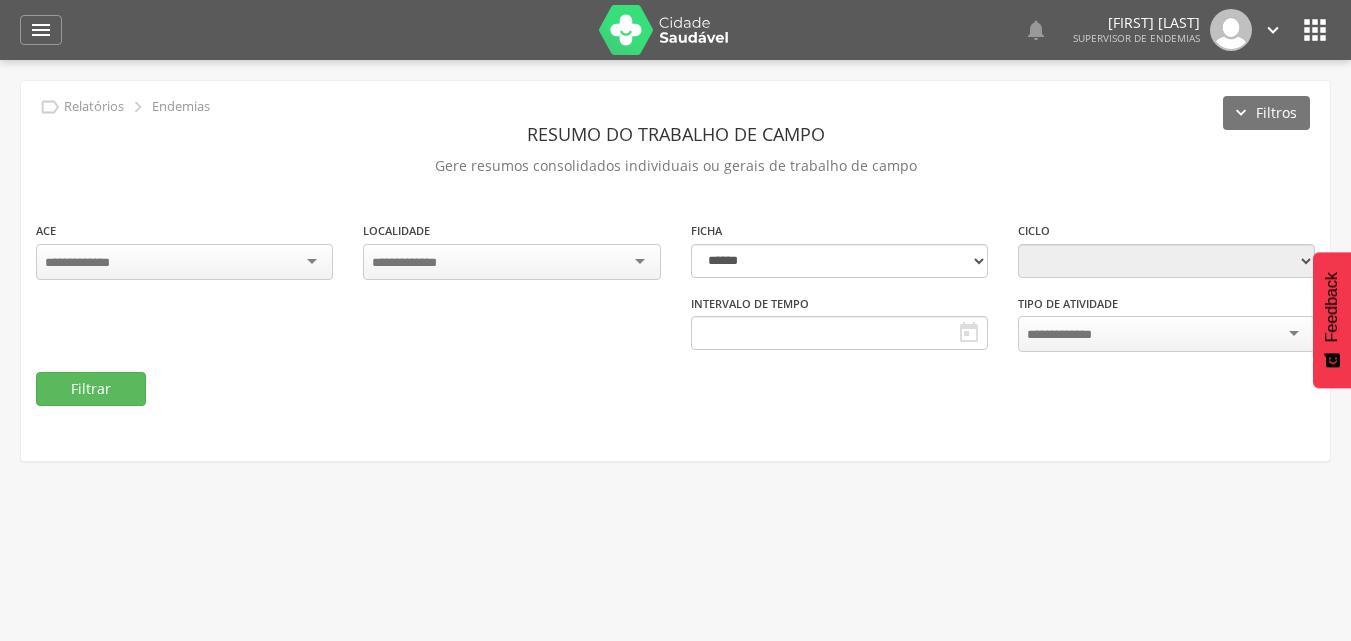 type on "**********" 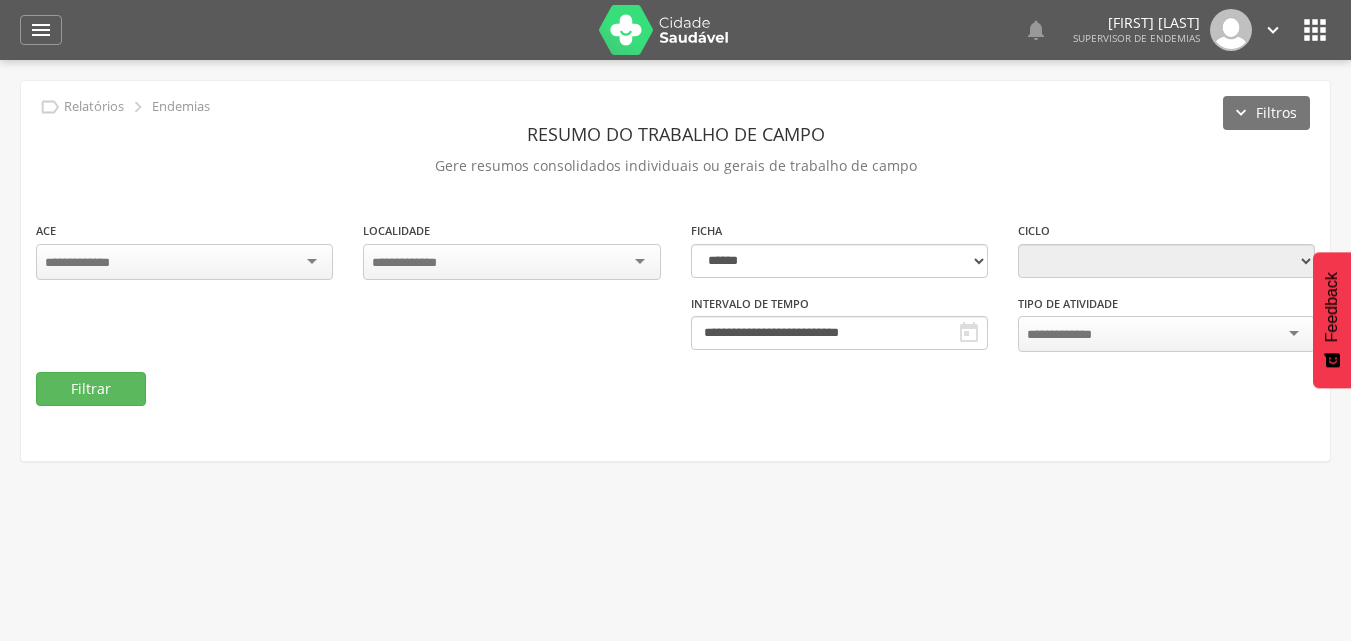 select on "*" 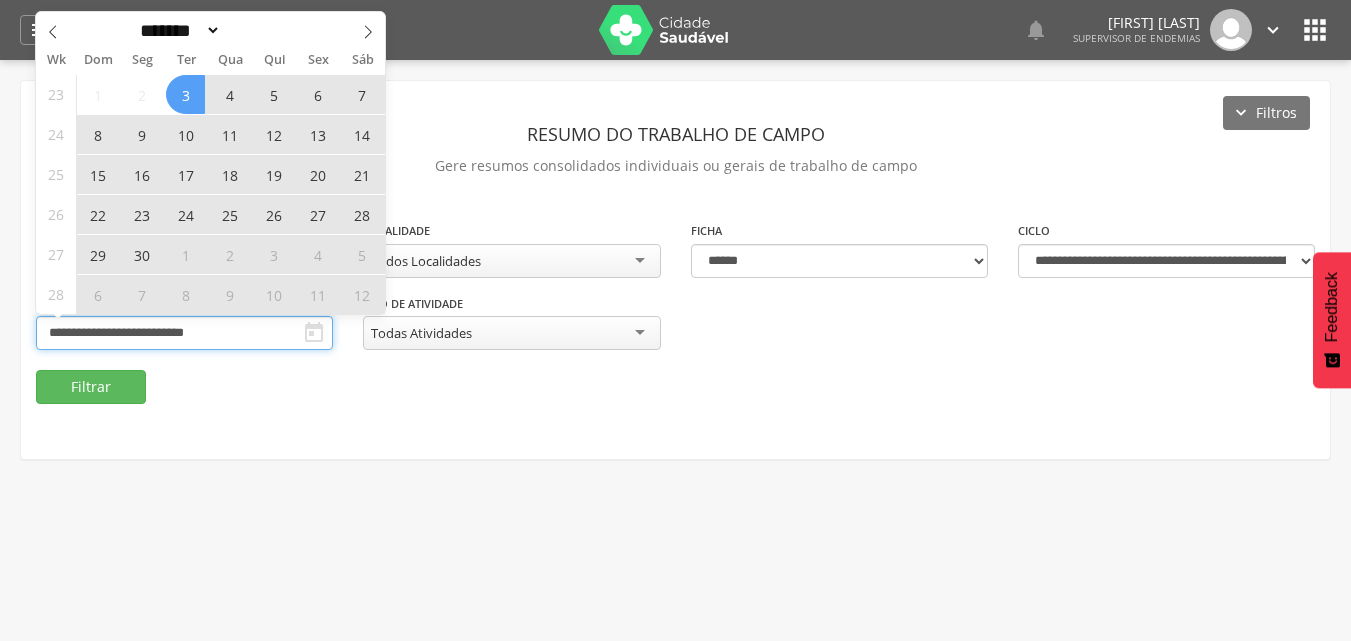 click on "**********" at bounding box center (184, 333) 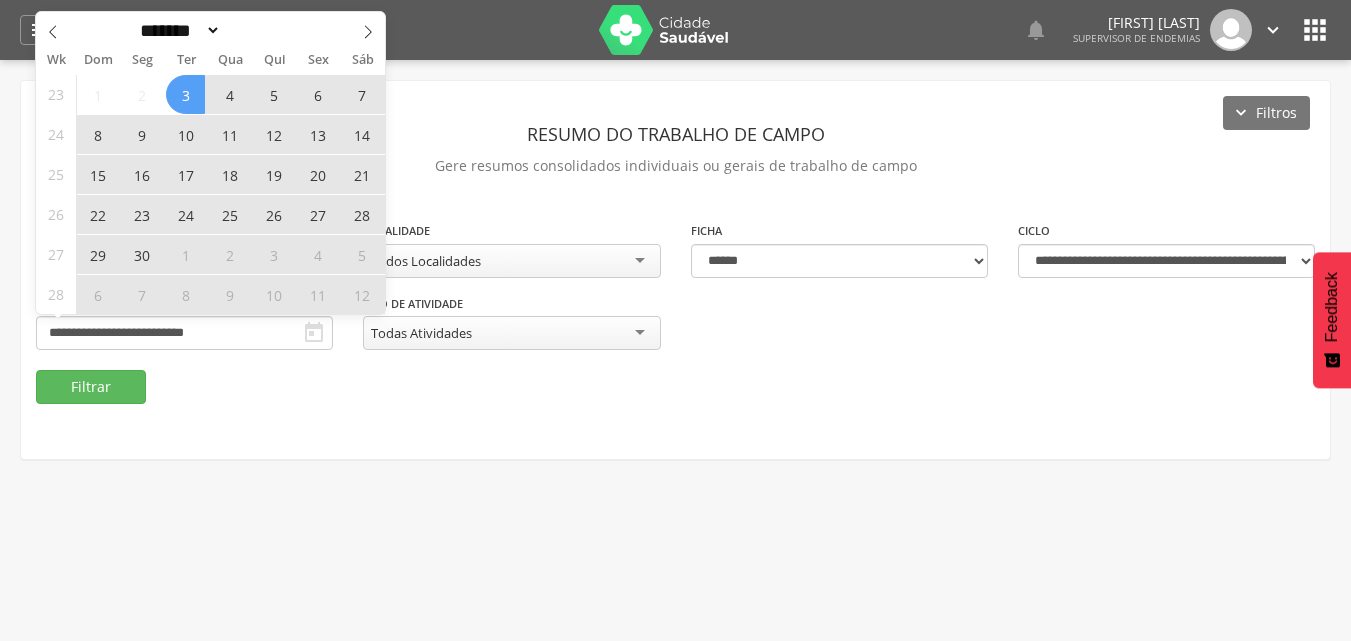 click on "23" at bounding box center (141, 214) 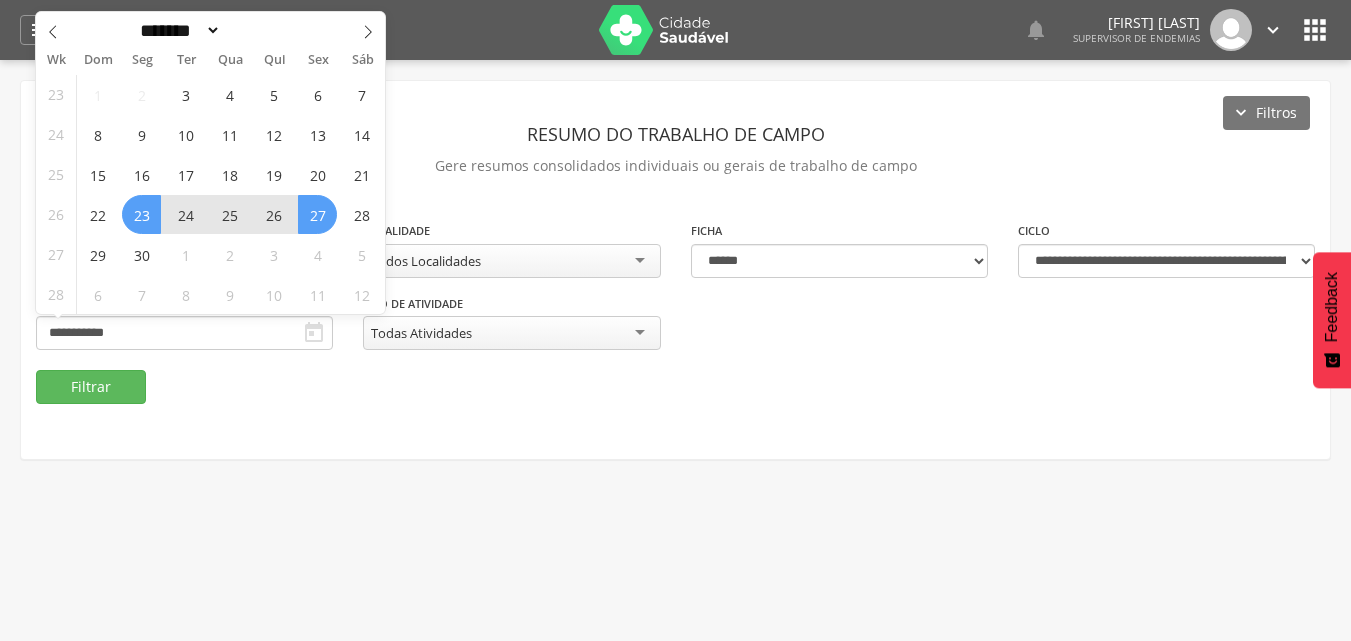 click on "27" at bounding box center [317, 214] 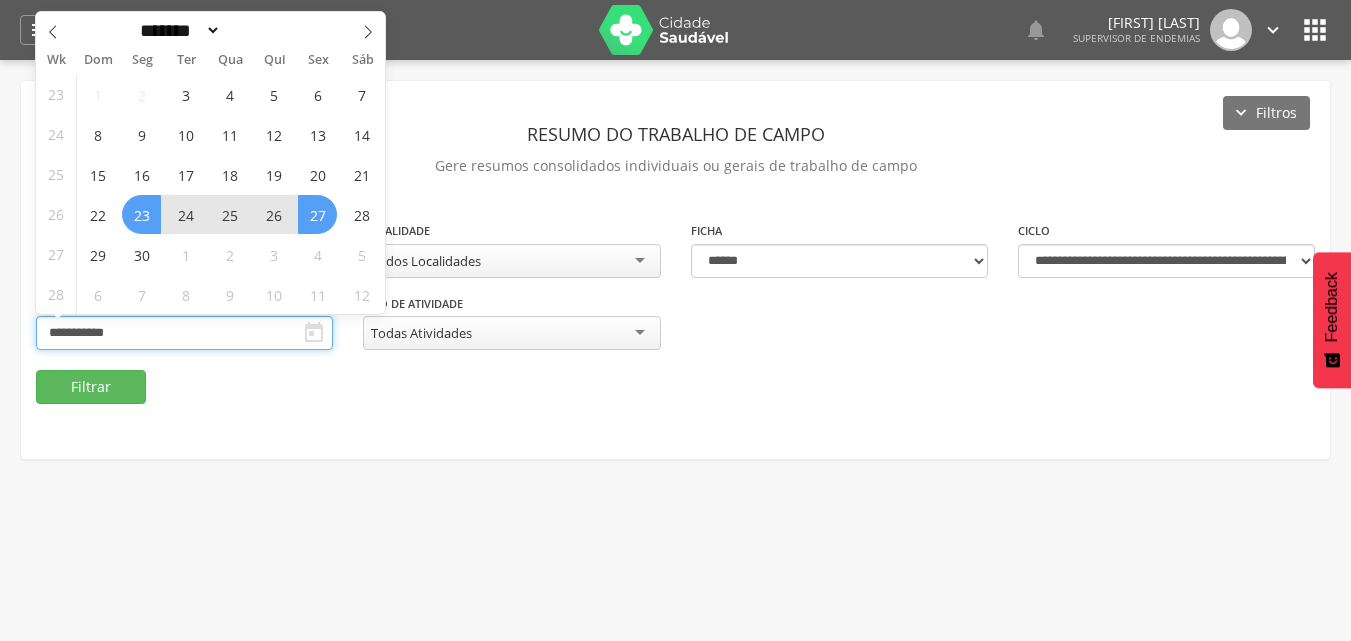 type on "**********" 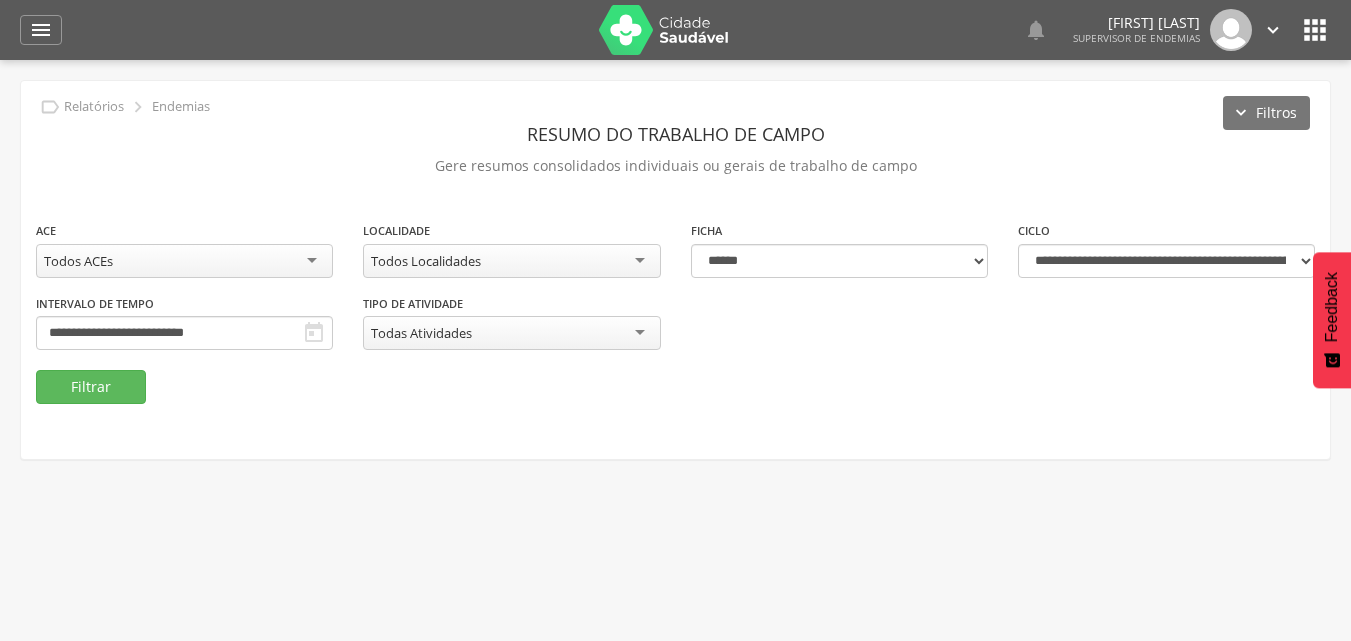 click on "Todos Localidades" at bounding box center [511, 261] 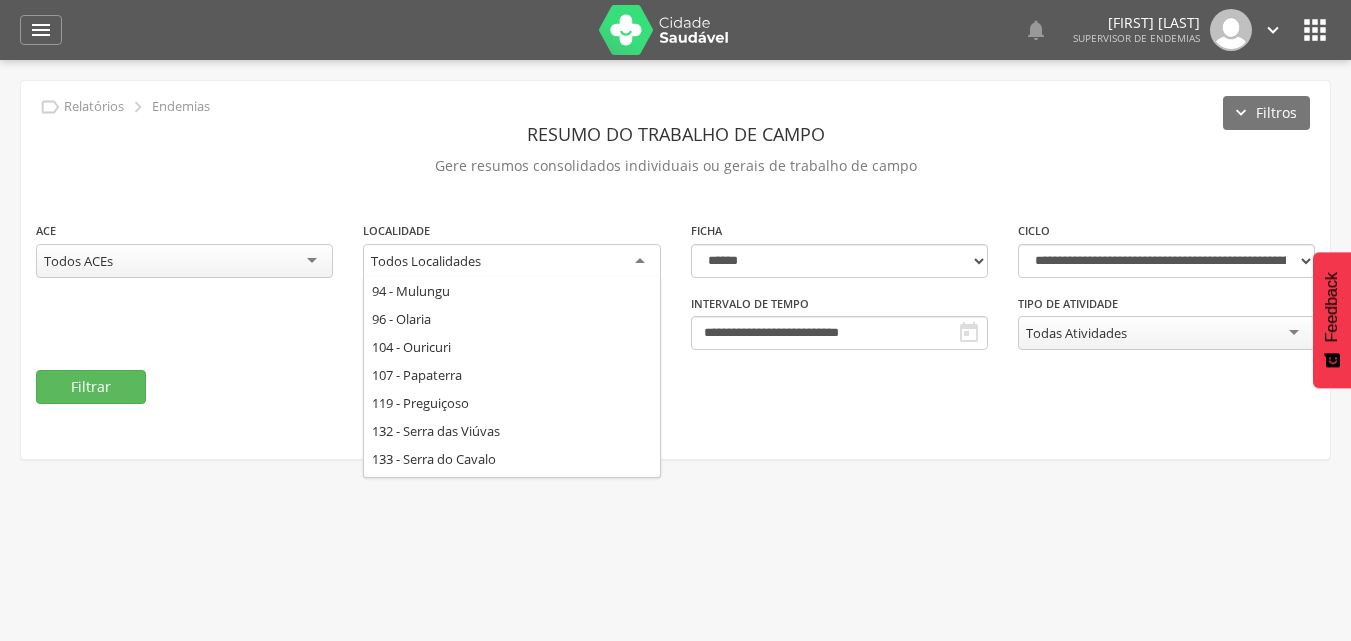 scroll, scrollTop: 400, scrollLeft: 0, axis: vertical 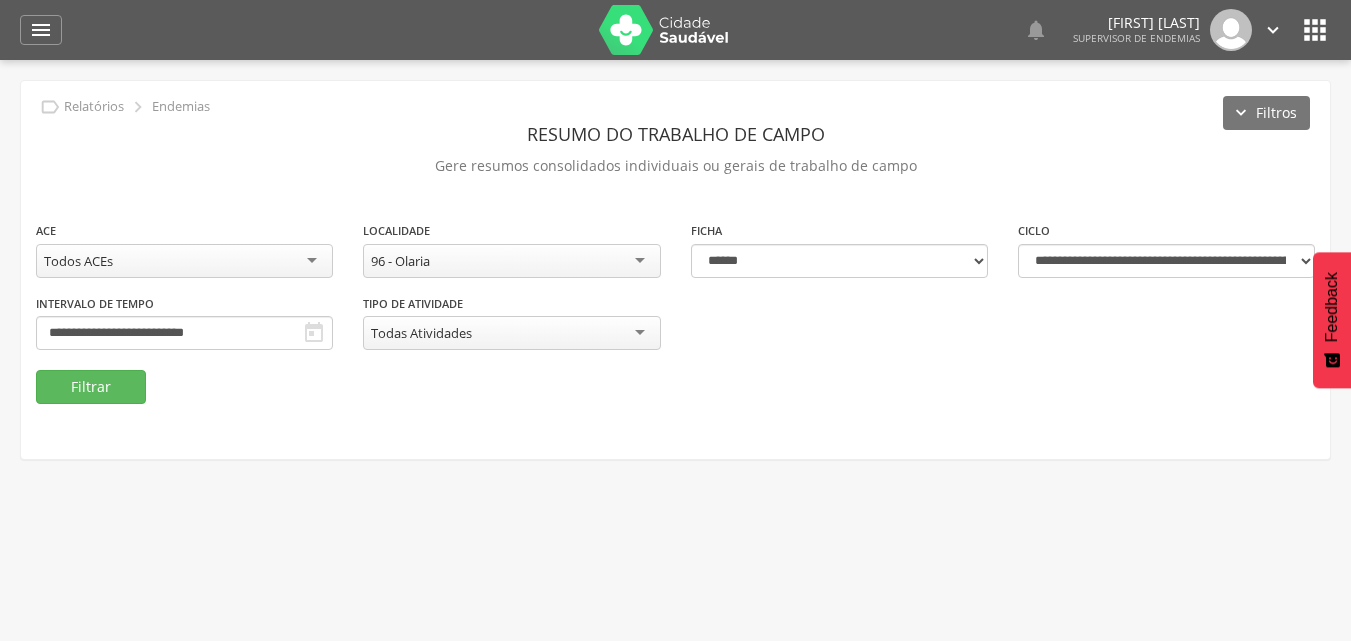 click on "Todas Atividades" at bounding box center (511, 333) 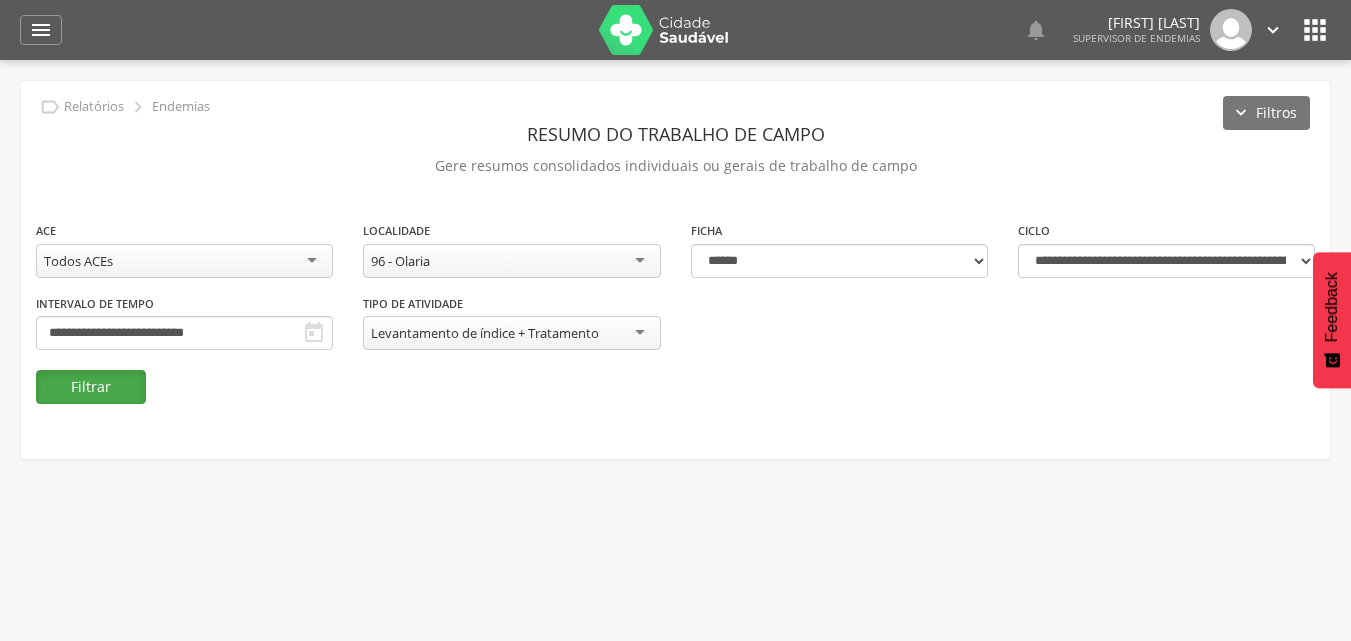click on "Filtrar" at bounding box center [91, 387] 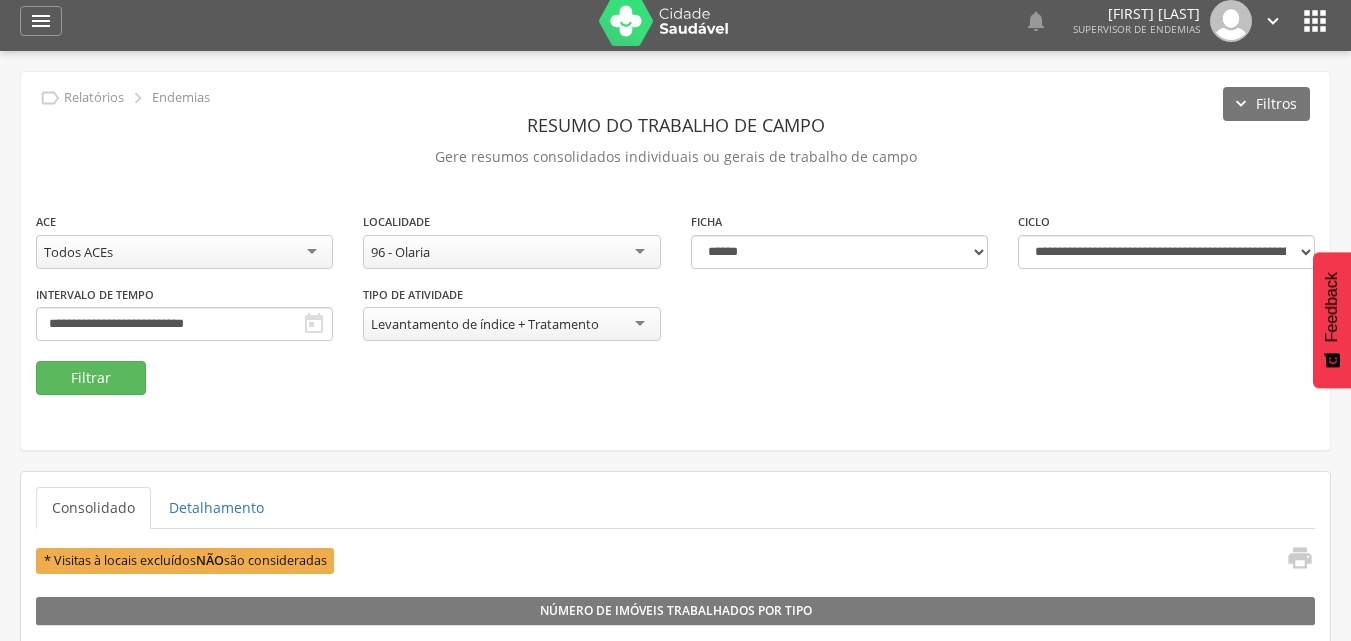 scroll, scrollTop: 0, scrollLeft: 0, axis: both 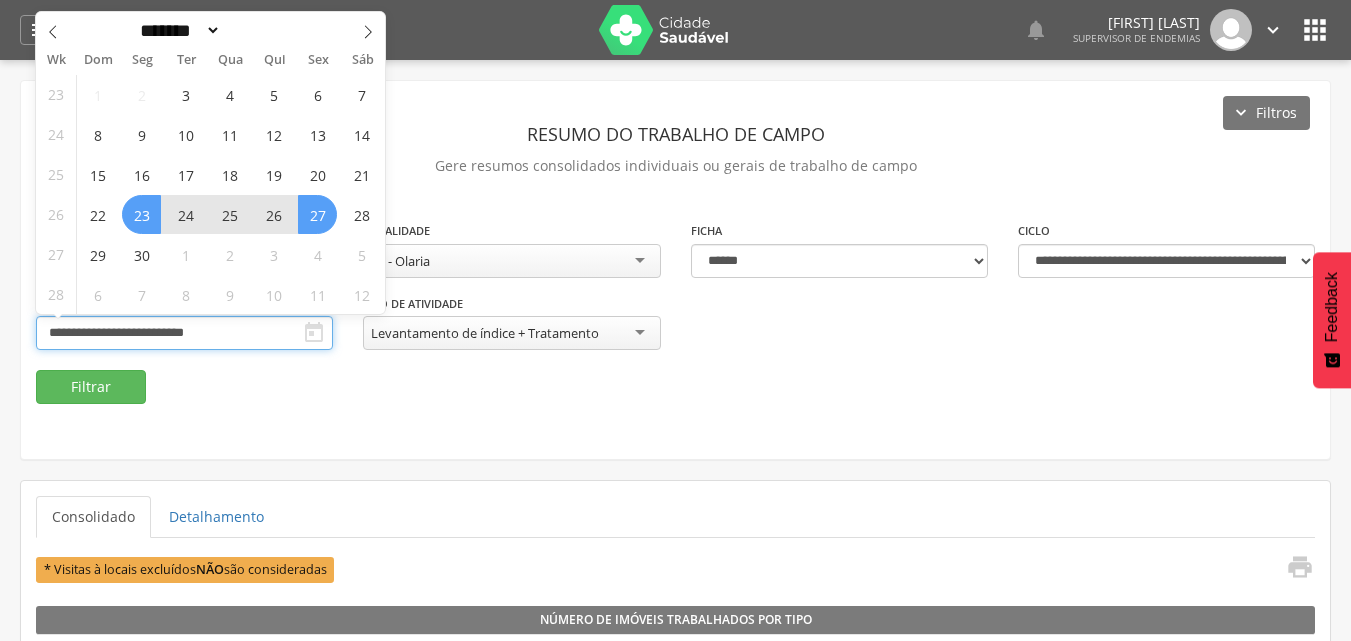 click on "**********" at bounding box center [184, 333] 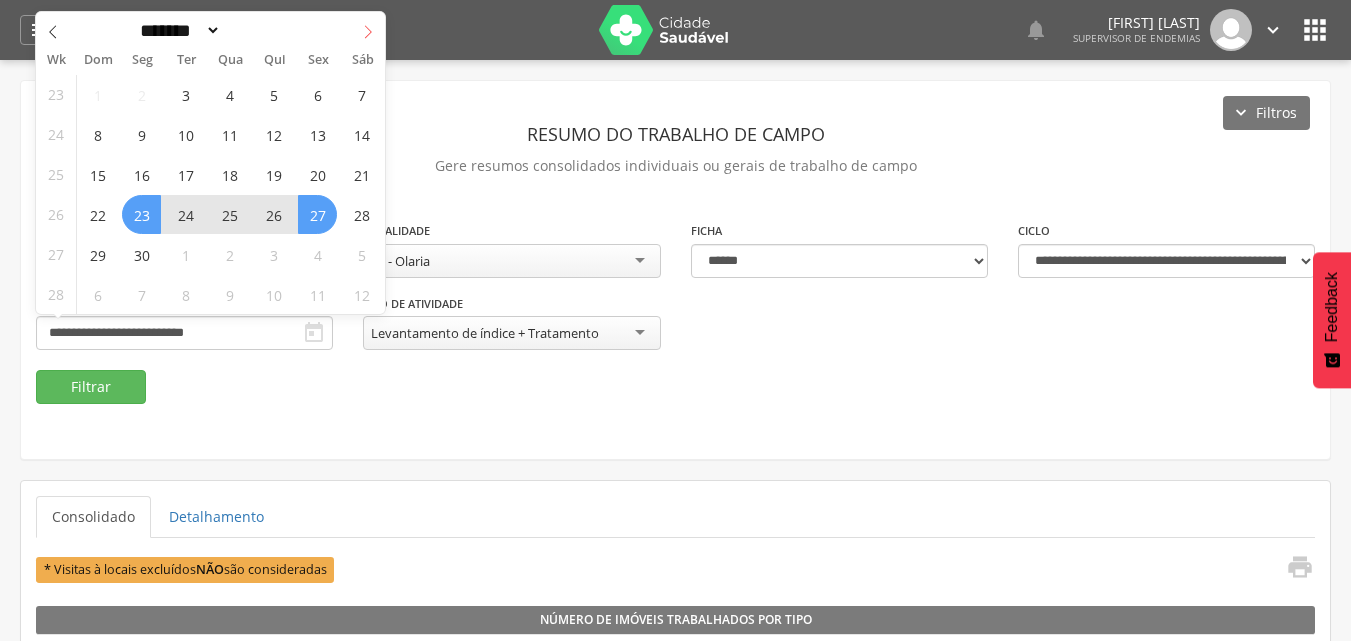 click 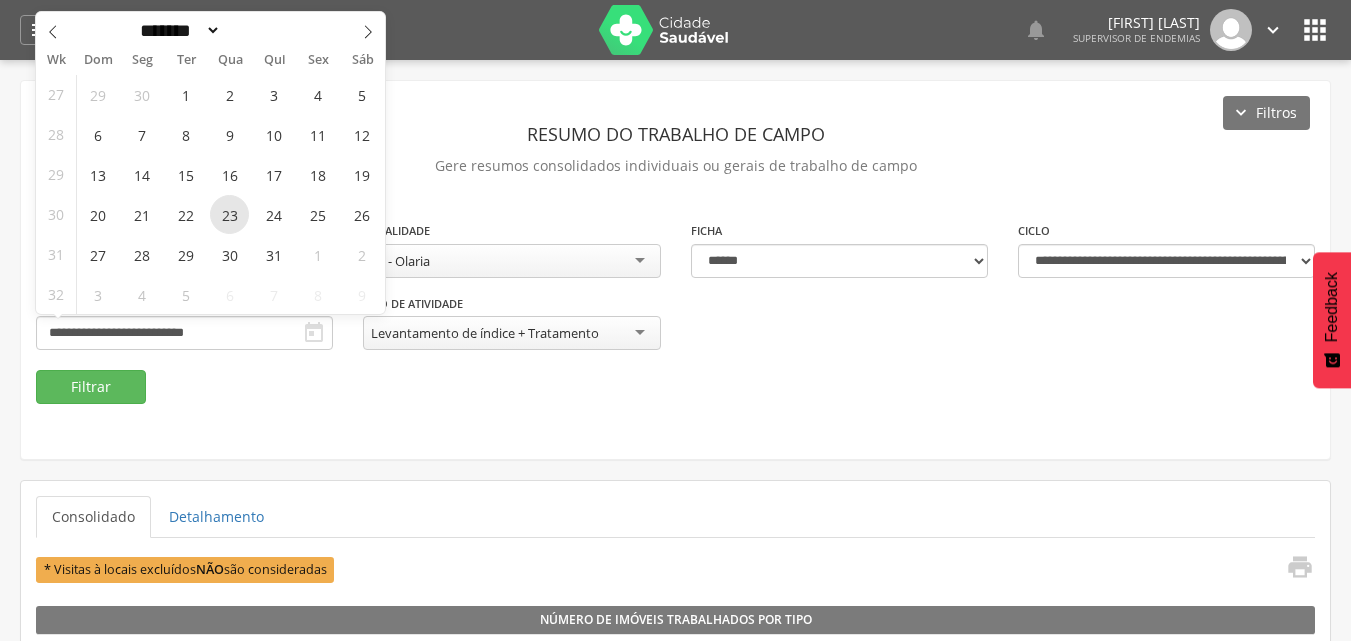 click on "23" at bounding box center (229, 214) 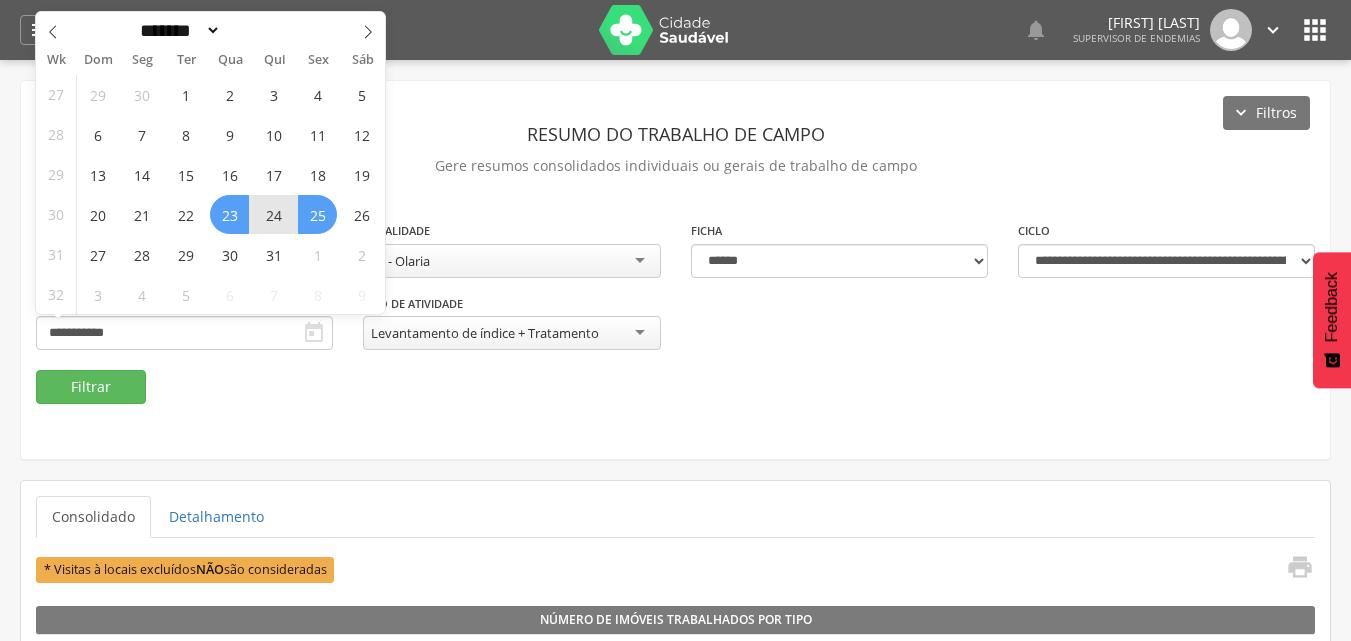 click on "25" at bounding box center [317, 214] 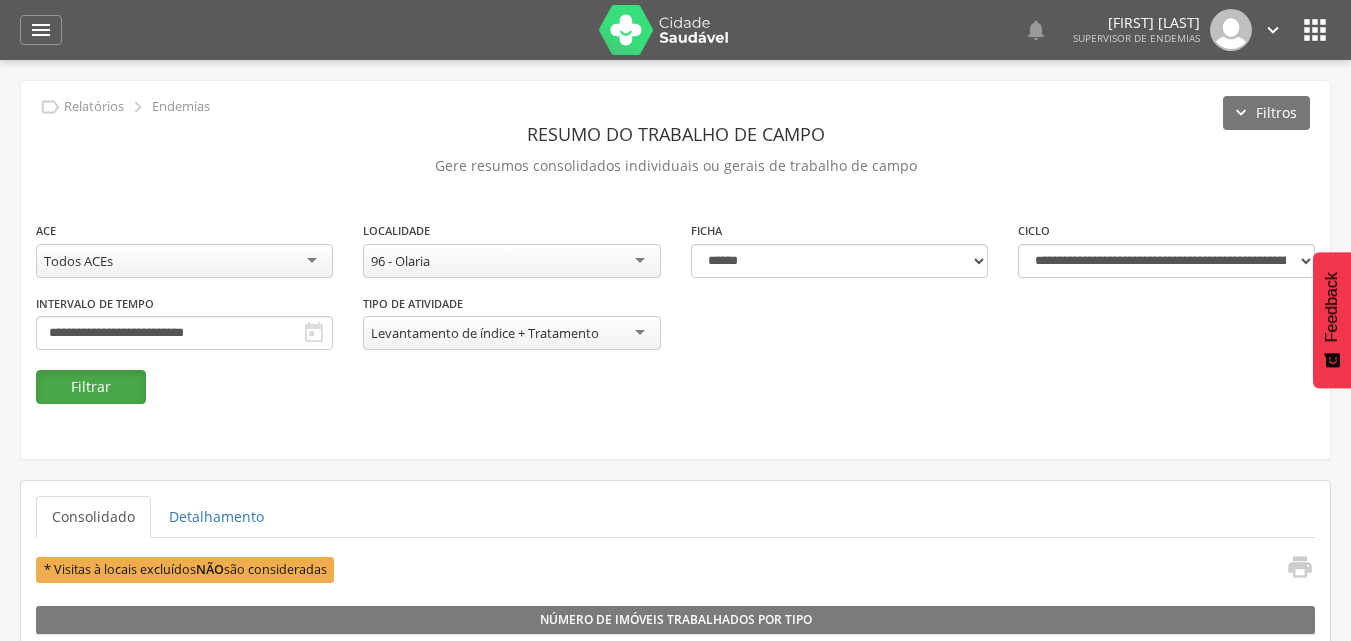 click on "Filtrar" at bounding box center (91, 387) 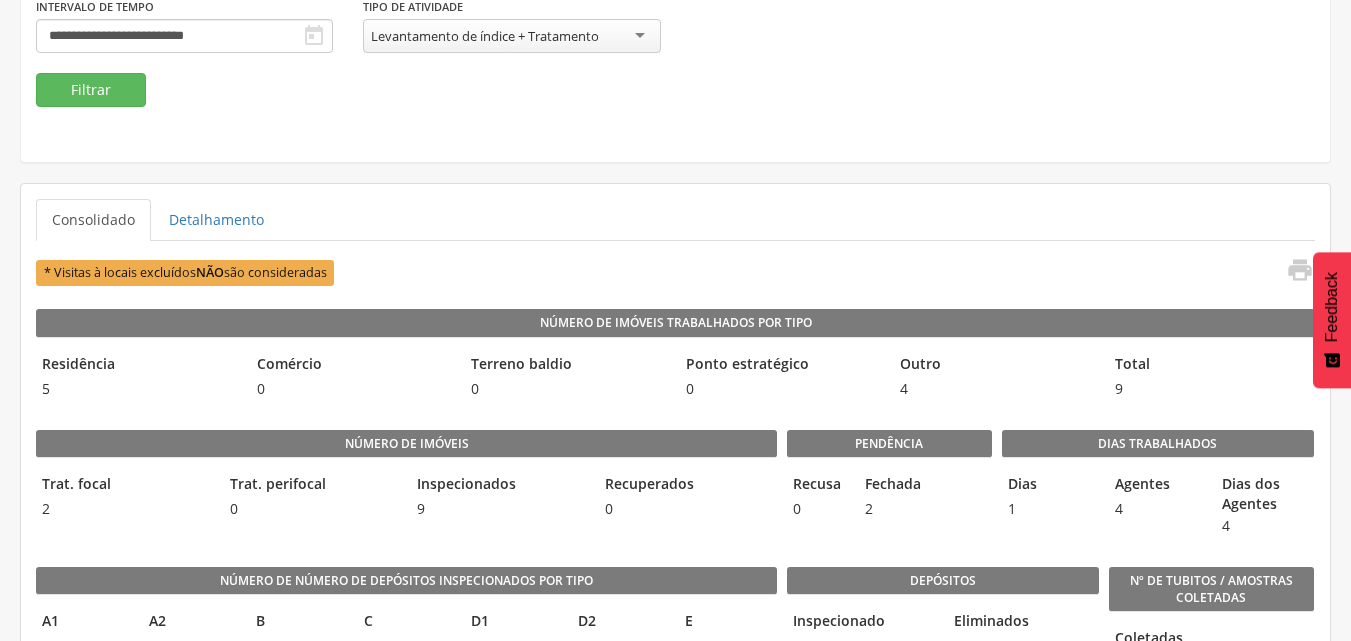 scroll, scrollTop: 200, scrollLeft: 0, axis: vertical 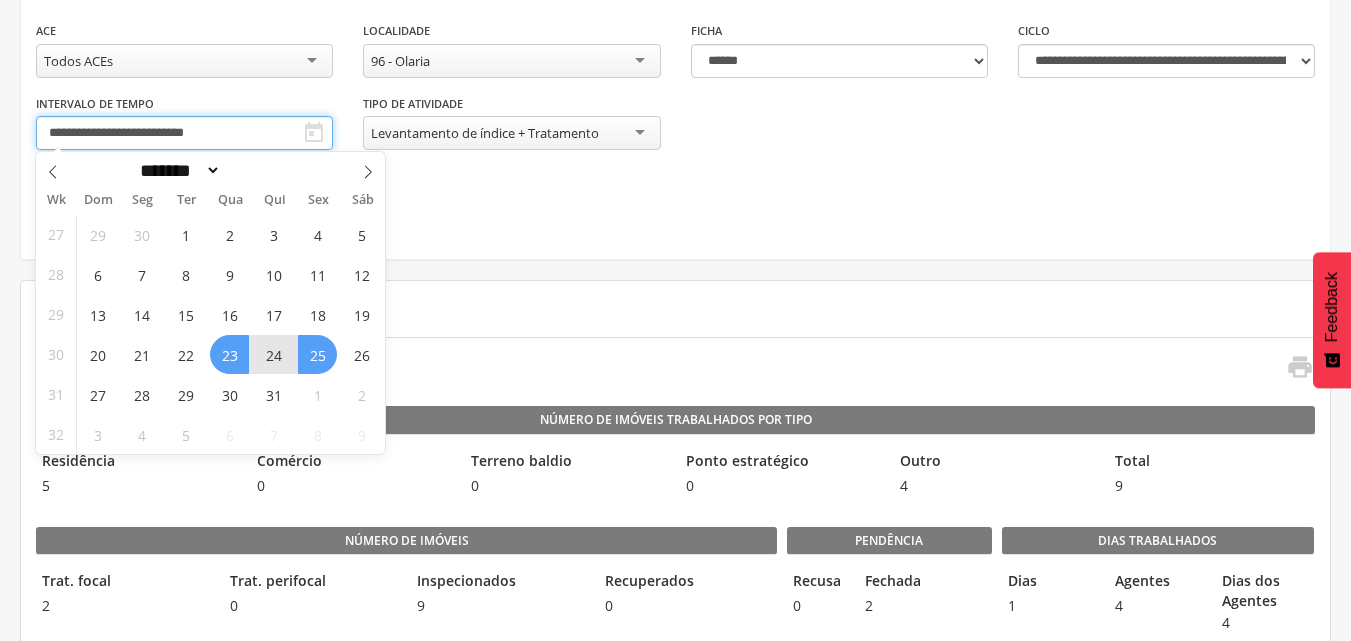 click on "**********" at bounding box center (184, 133) 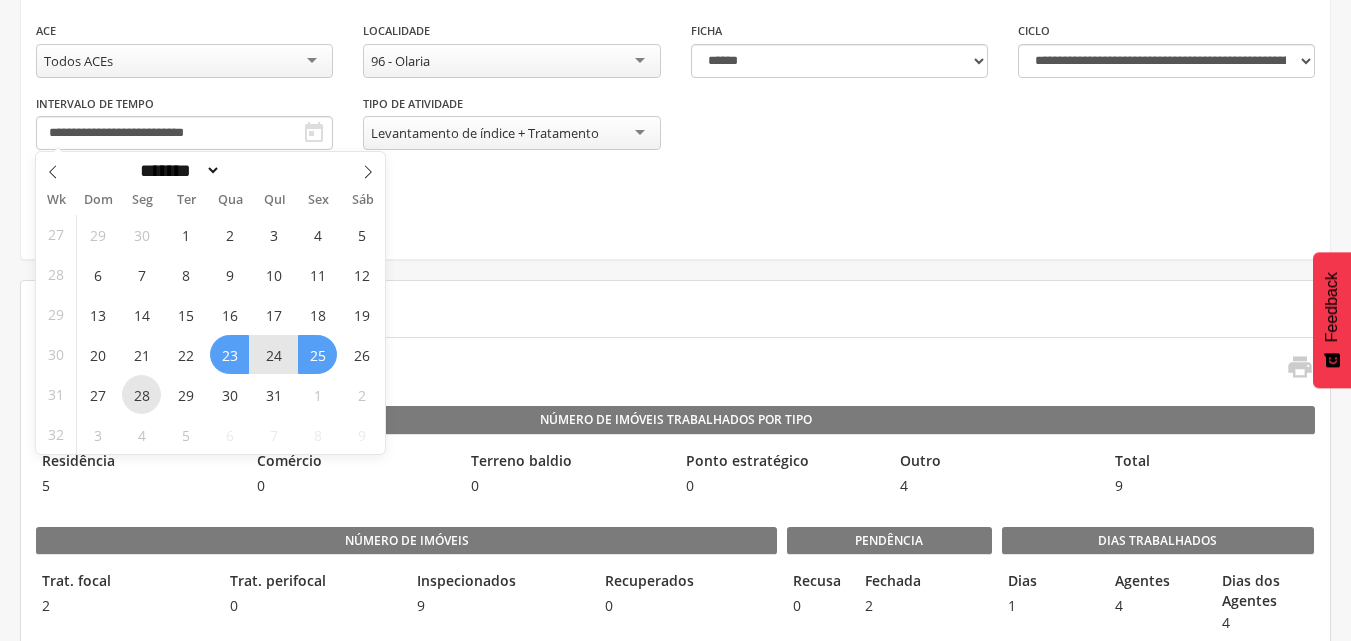 click on "28" at bounding box center (141, 394) 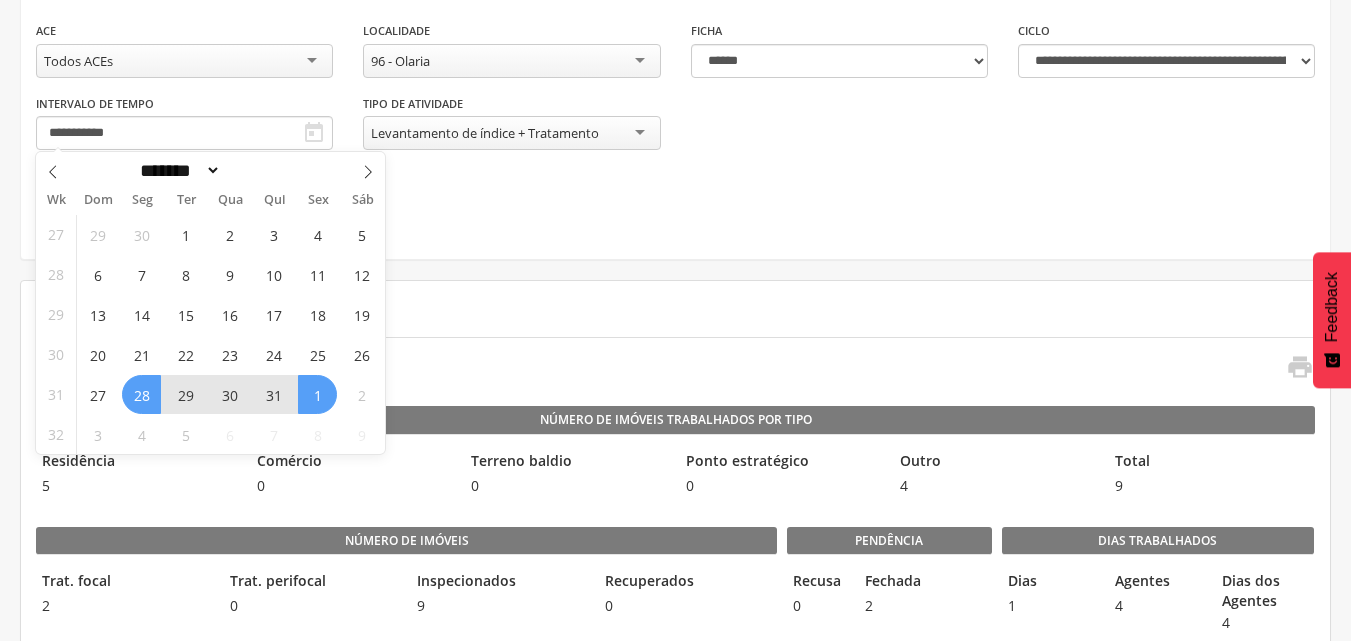 click on "1" at bounding box center (317, 394) 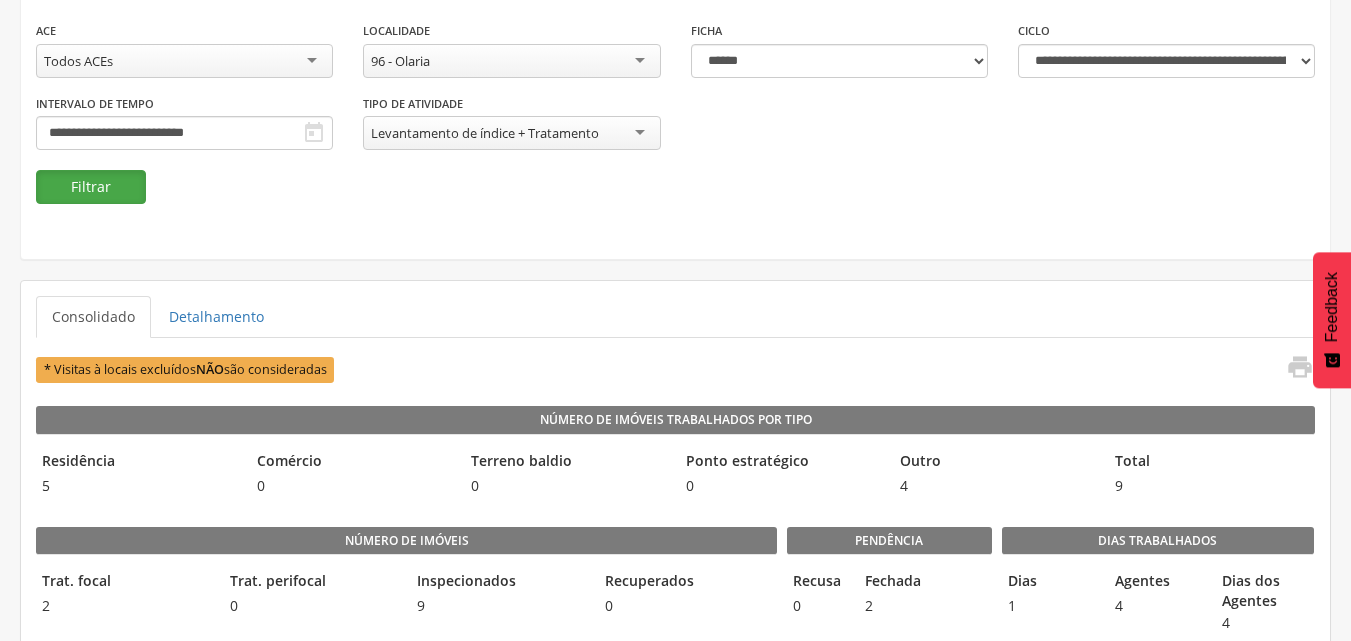 click on "Filtrar" at bounding box center [91, 187] 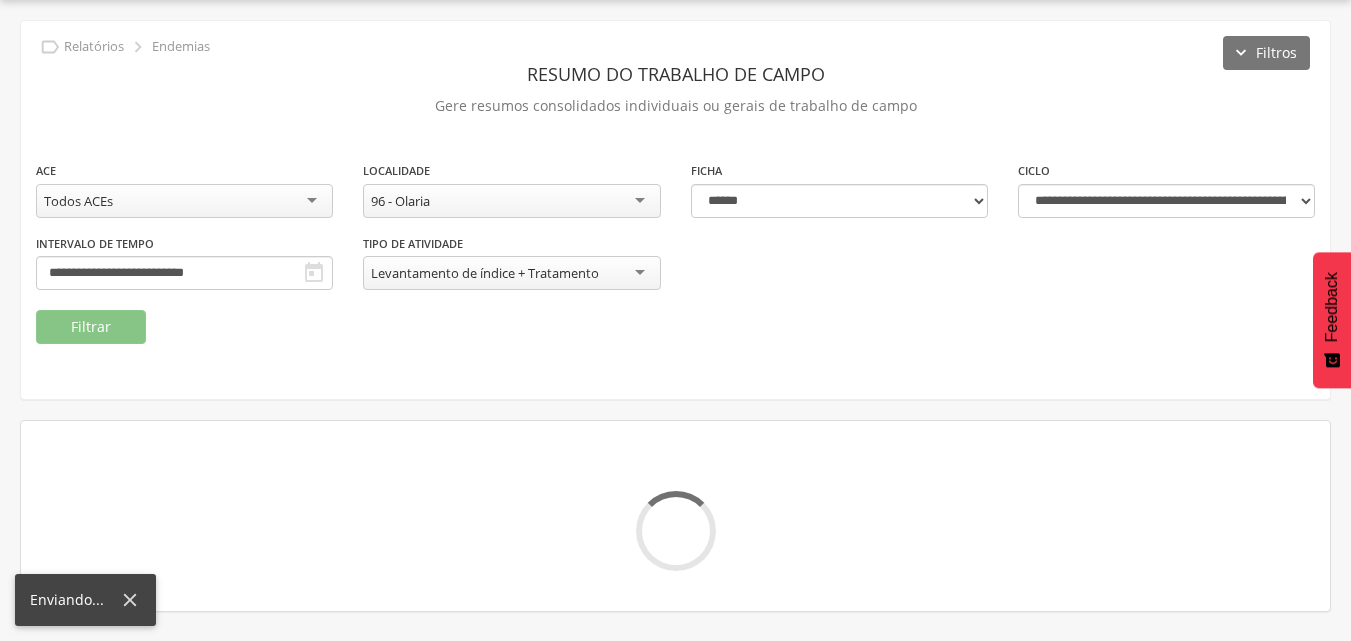 scroll, scrollTop: 200, scrollLeft: 0, axis: vertical 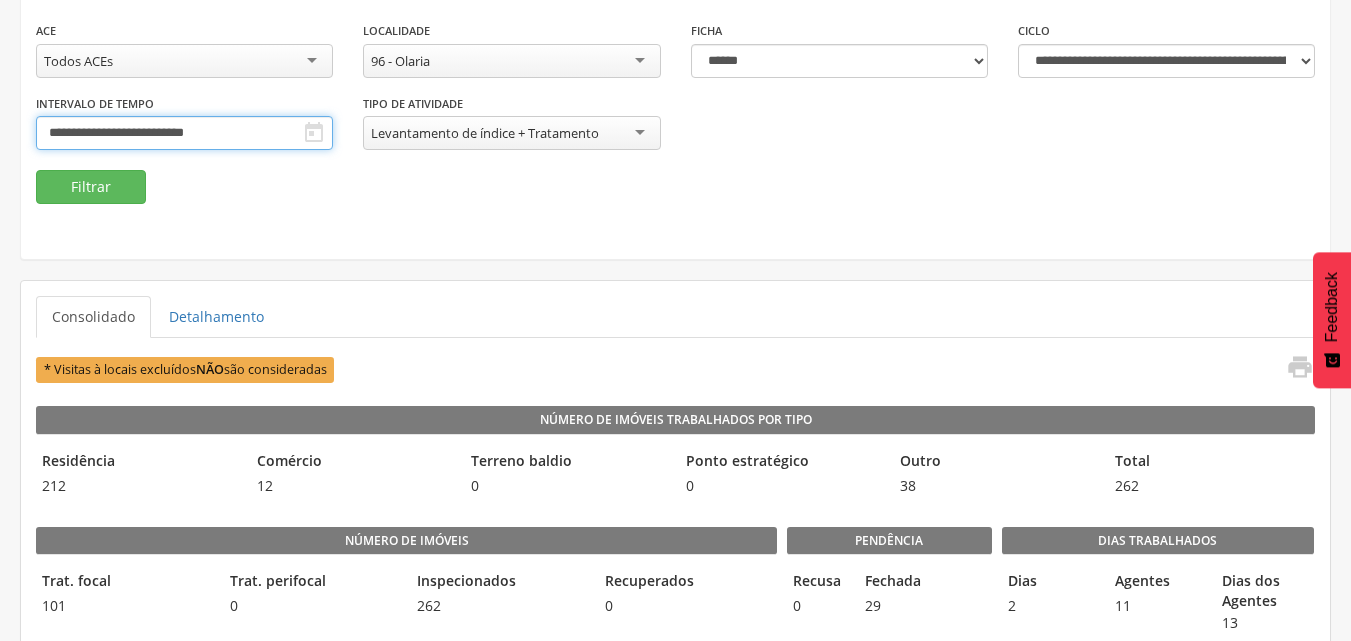 click on "**********" at bounding box center [184, 133] 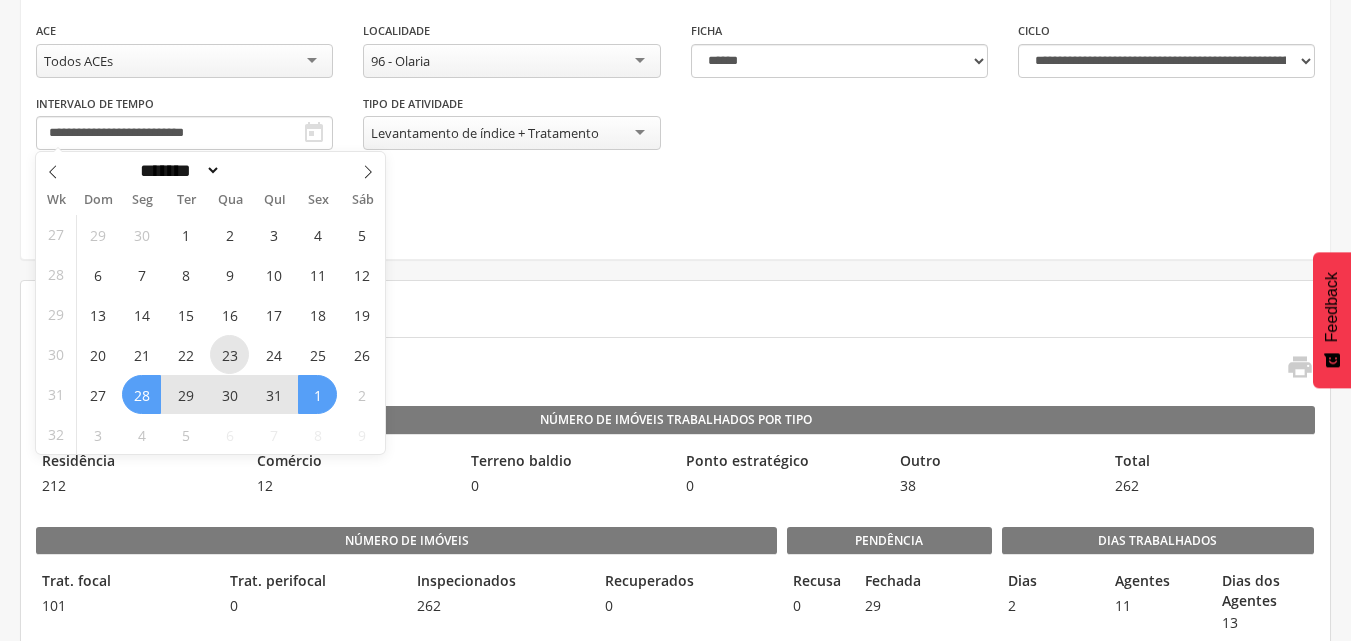 click on "23" at bounding box center [229, 354] 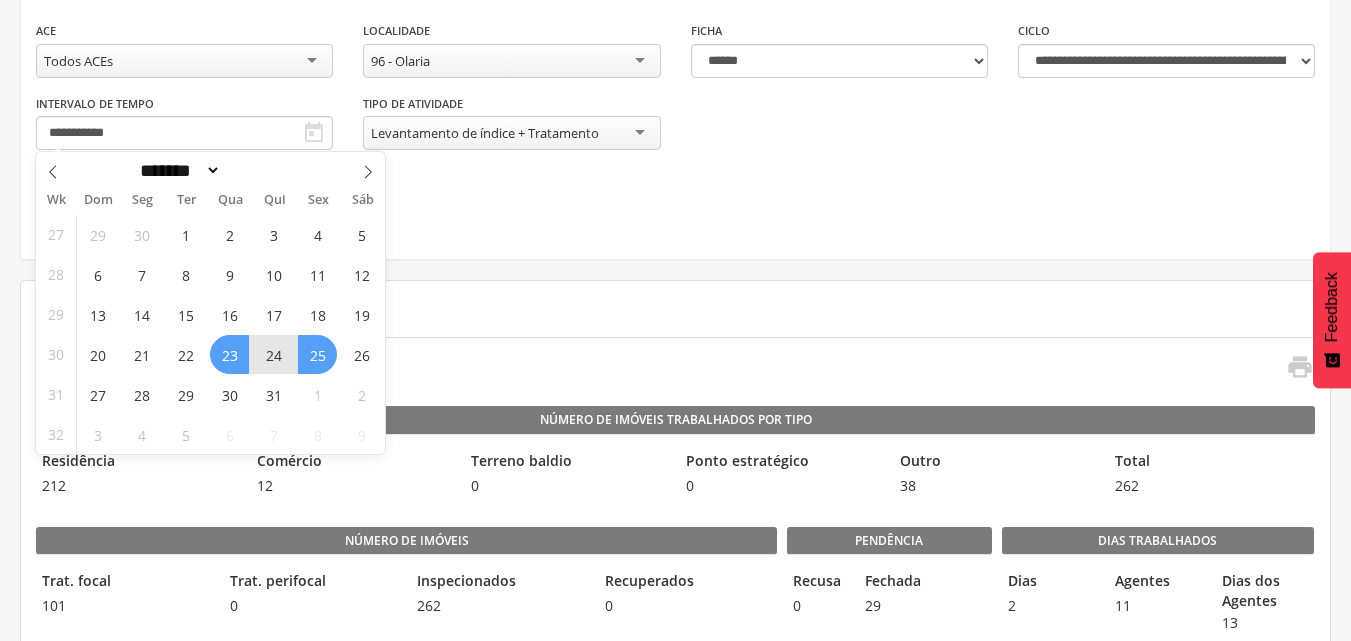 click on "25" at bounding box center (317, 354) 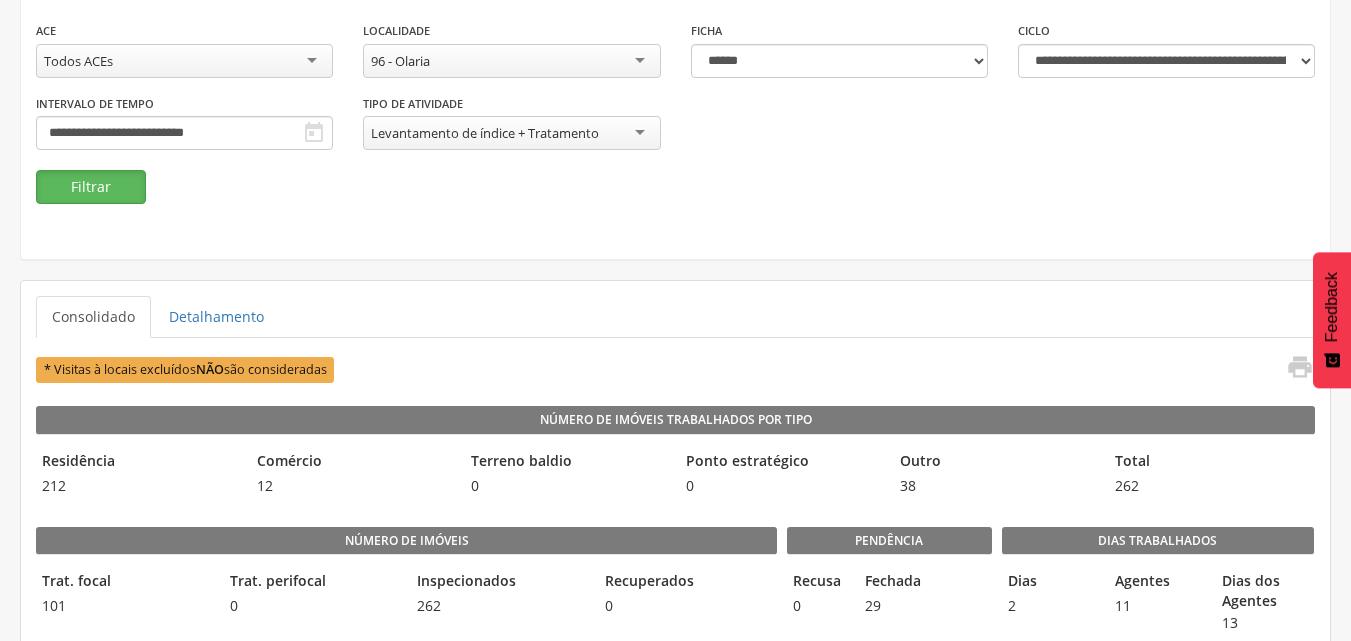 click on "Filtrar" at bounding box center (91, 187) 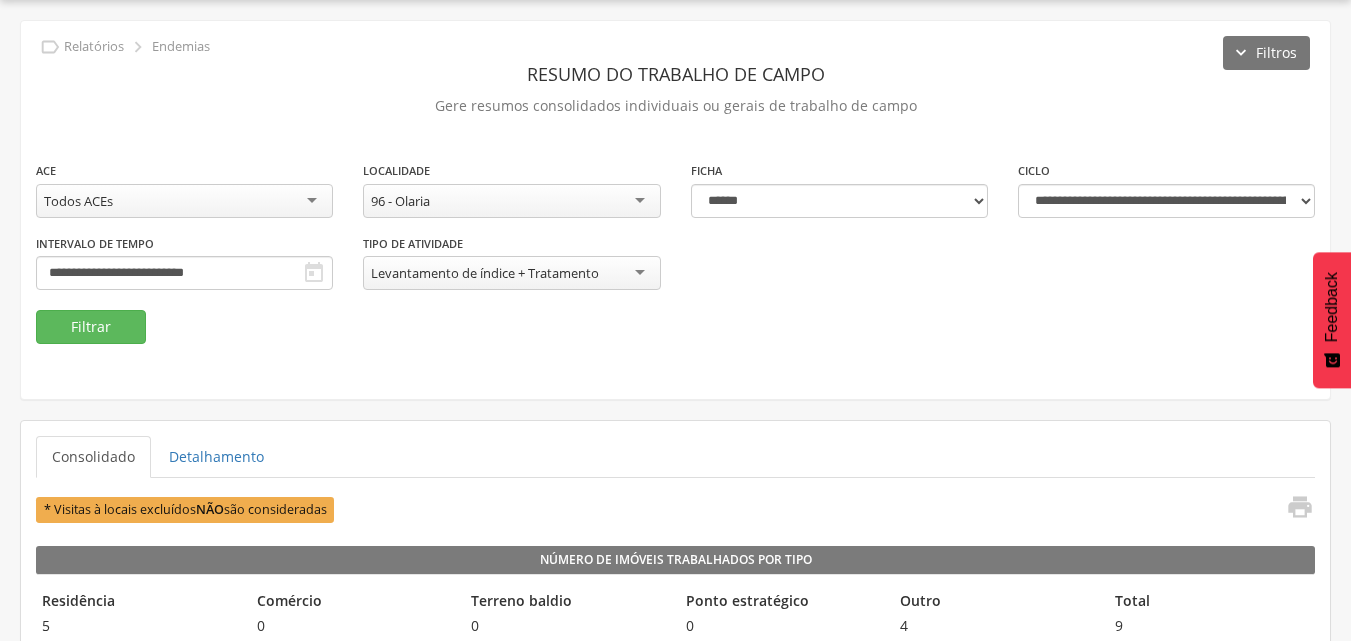 scroll, scrollTop: 200, scrollLeft: 0, axis: vertical 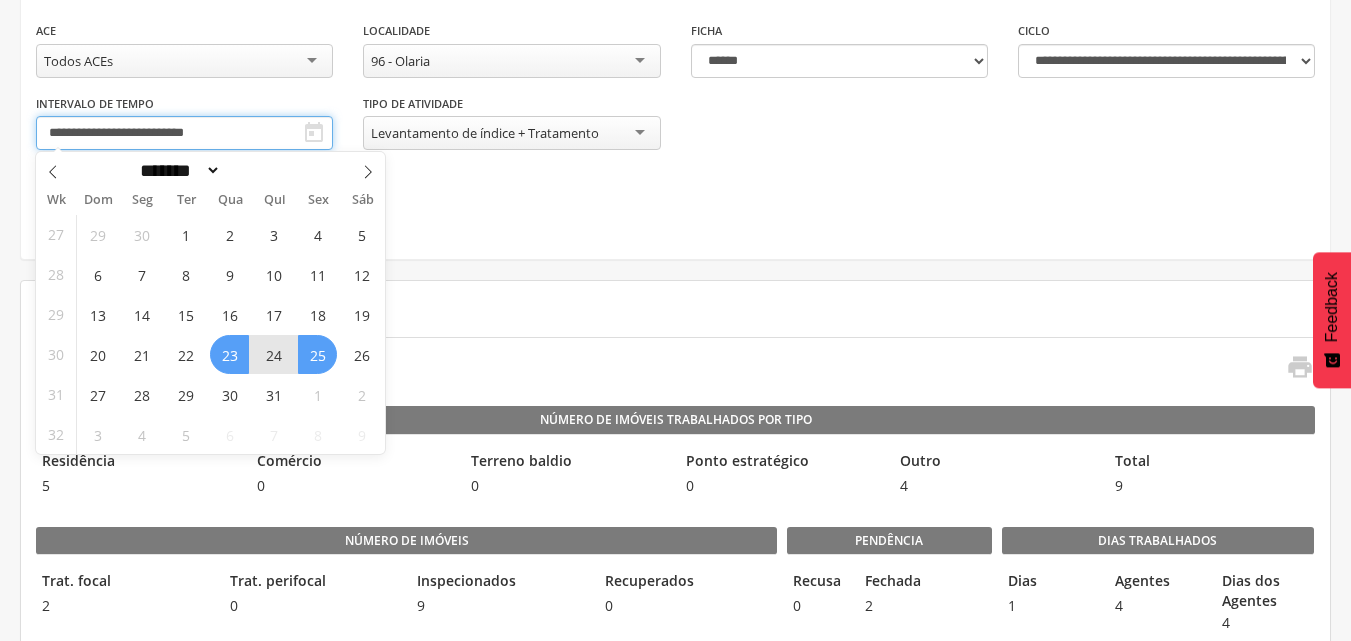 click on "**********" at bounding box center (184, 133) 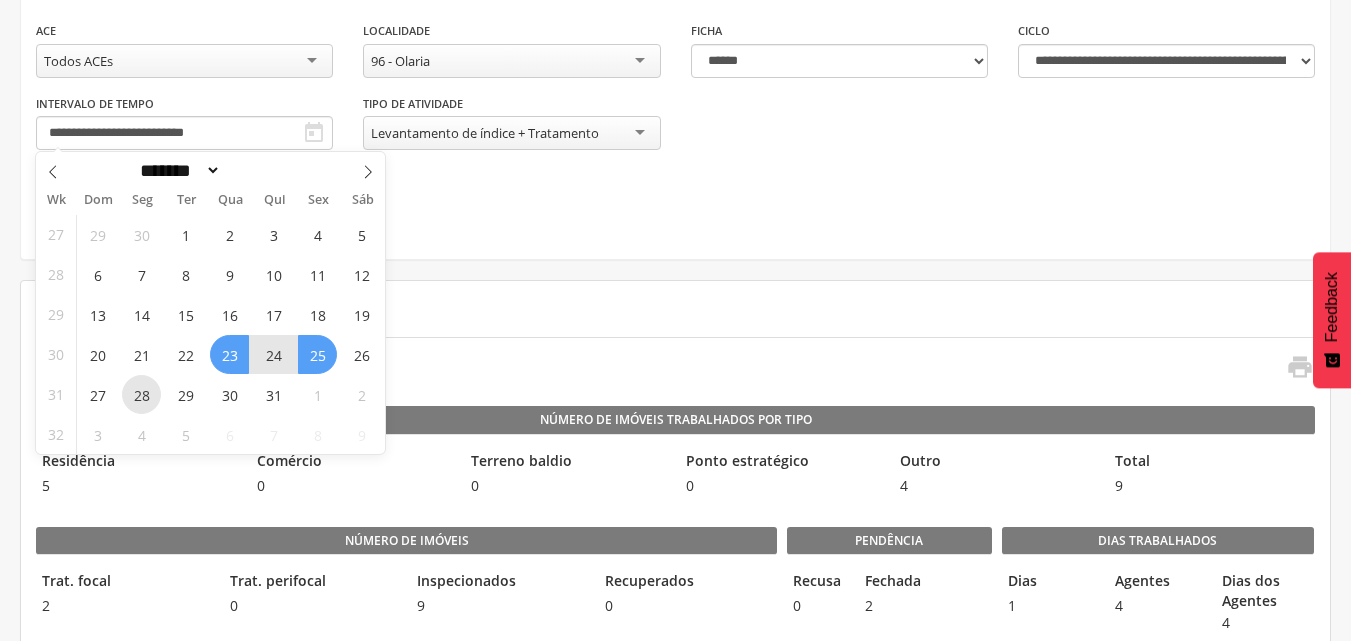 click on "28" at bounding box center [141, 394] 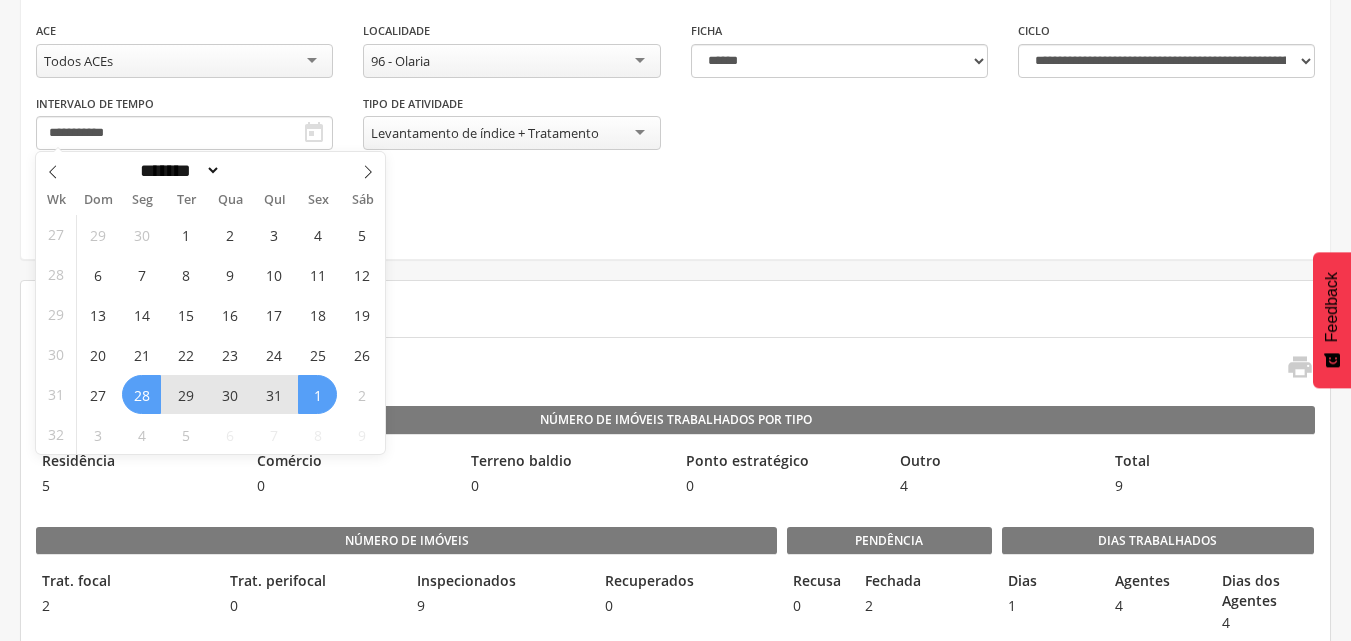 drag, startPoint x: 316, startPoint y: 395, endPoint x: 694, endPoint y: 354, distance: 380.21704 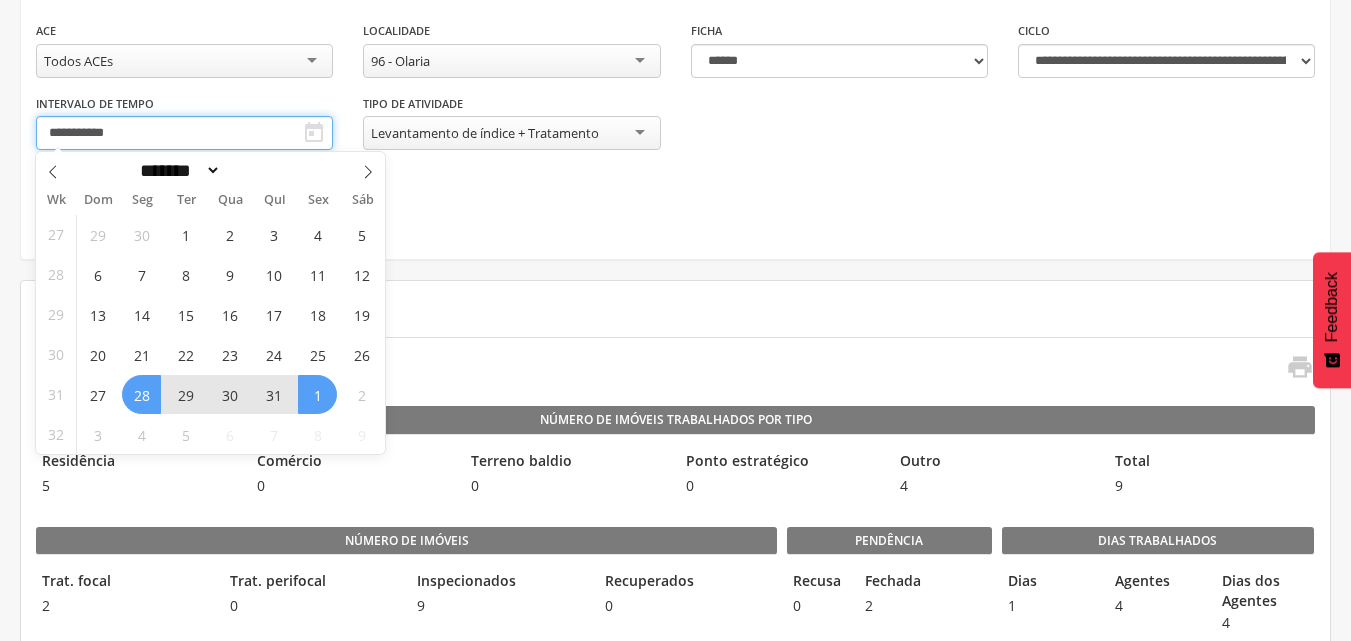 type on "**********" 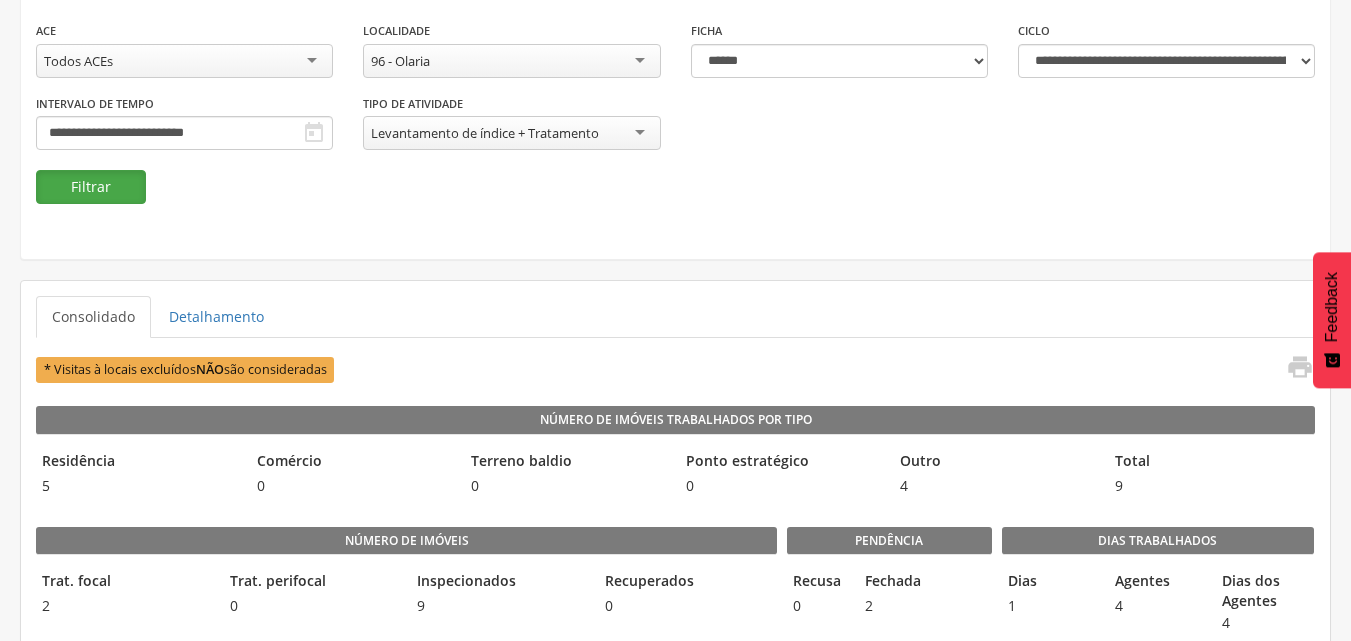 click on "Filtrar" at bounding box center [91, 187] 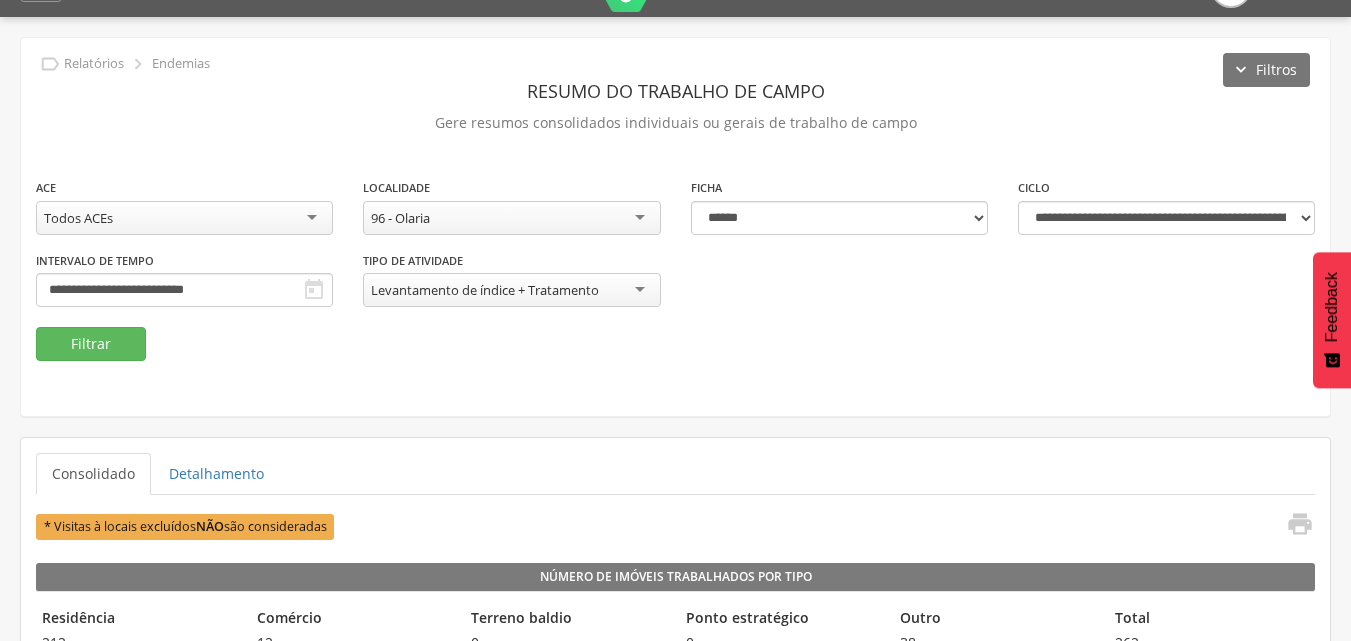 scroll, scrollTop: 0, scrollLeft: 0, axis: both 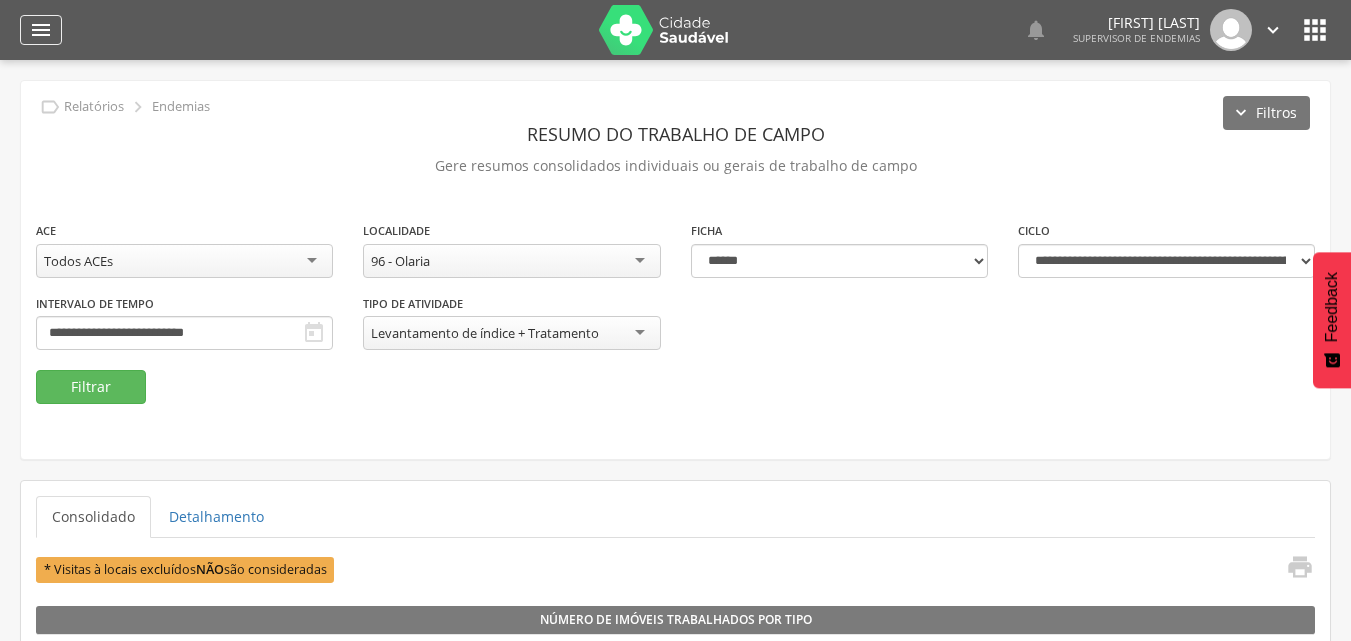 click on "" at bounding box center (41, 30) 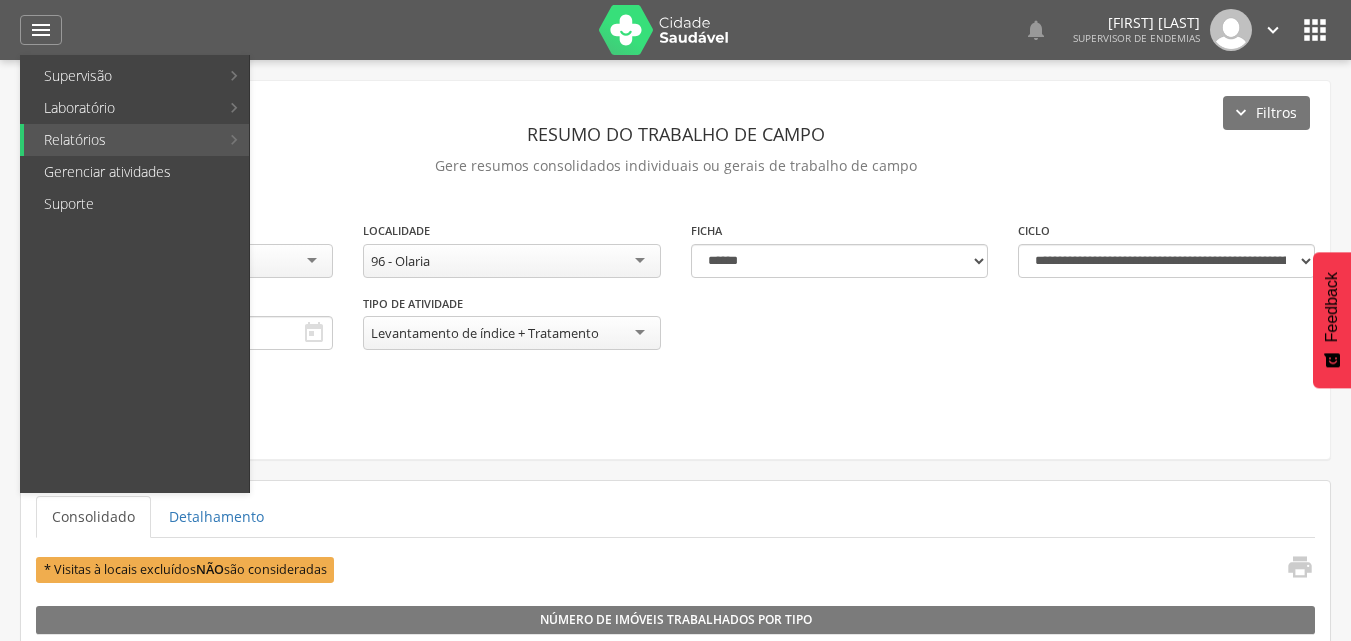 click on "**********" at bounding box center [675, 270] 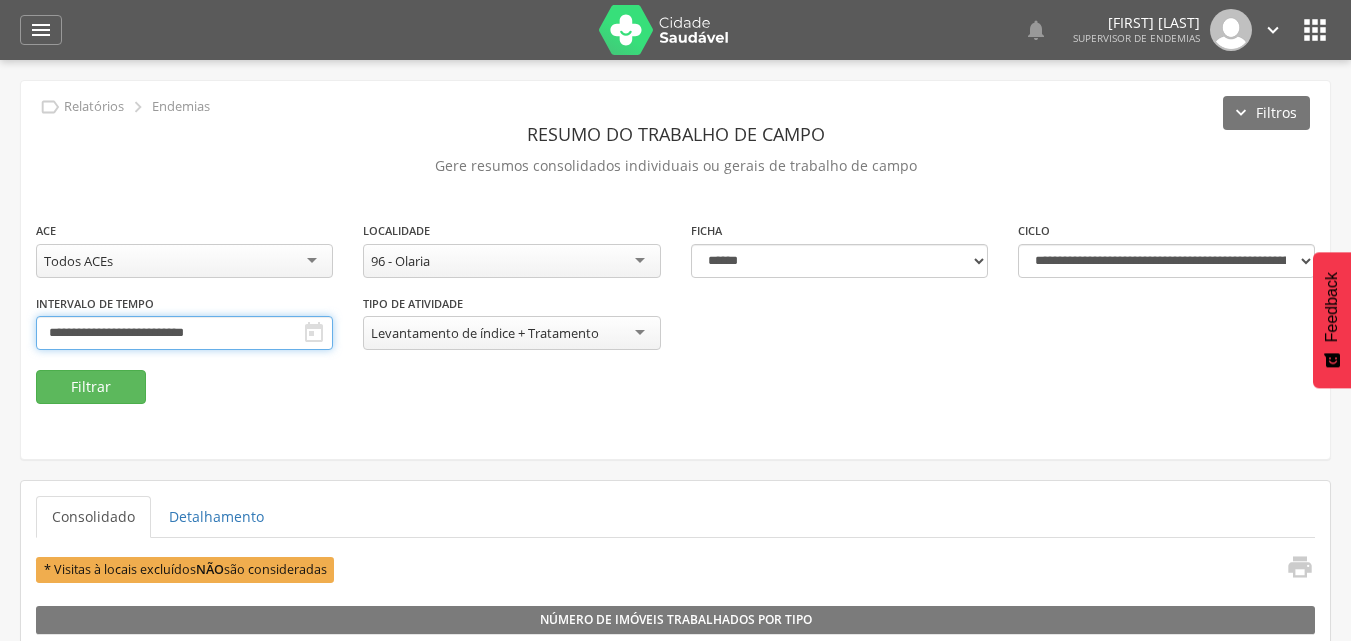 click on "**********" at bounding box center [184, 333] 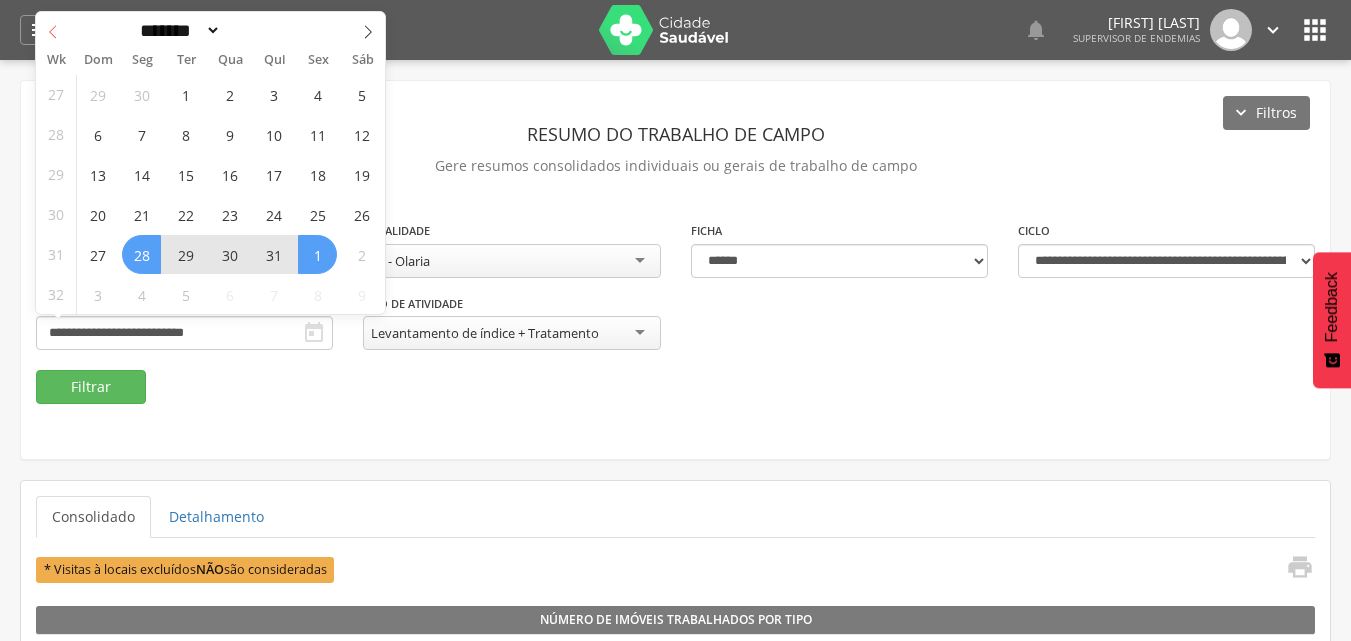 click at bounding box center (53, 29) 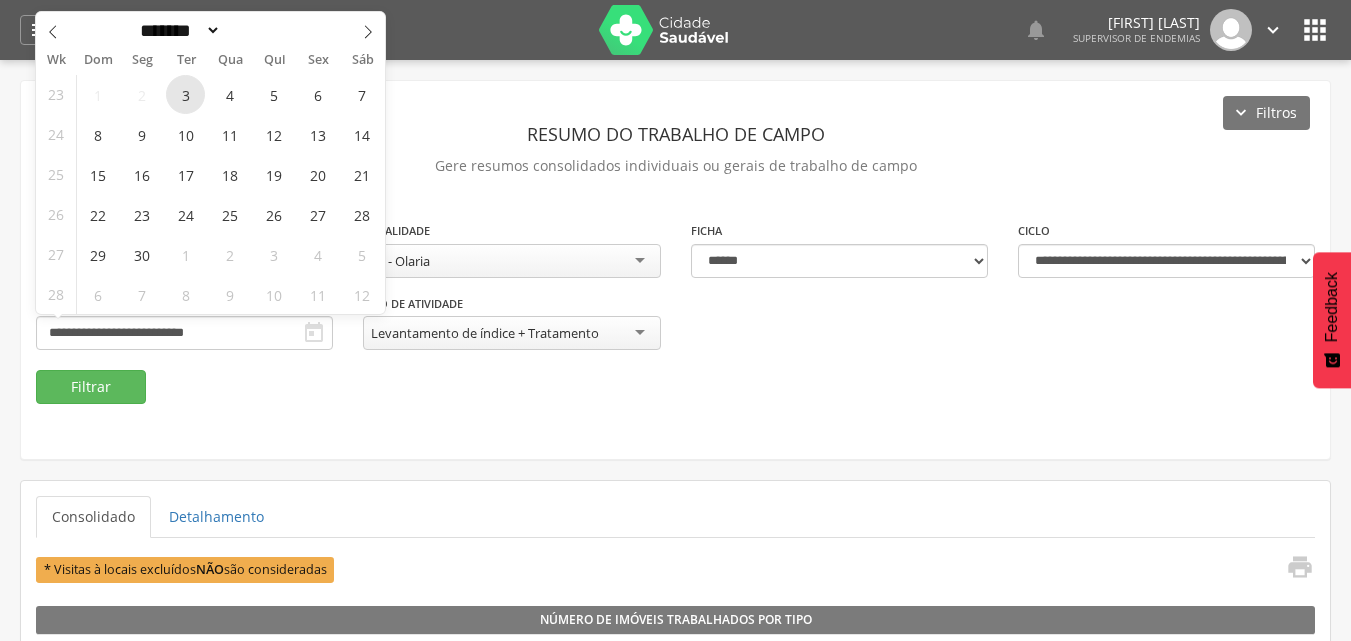 click on "3" at bounding box center (185, 94) 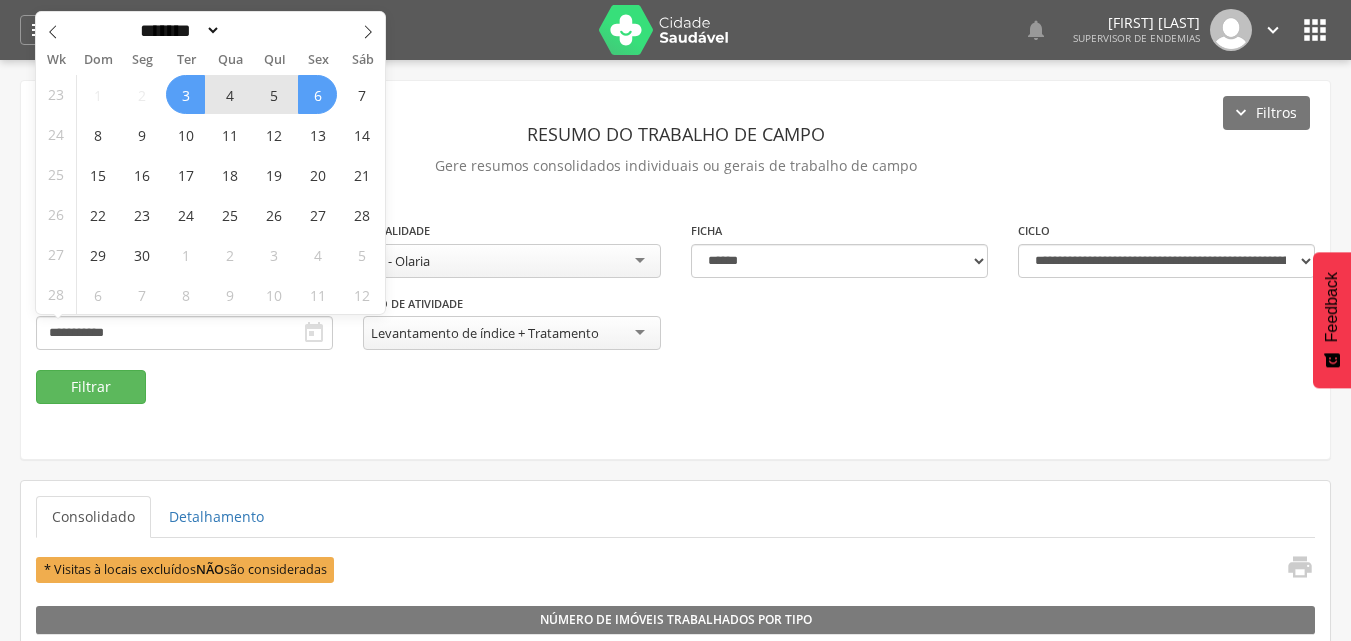 click on "6" at bounding box center [317, 94] 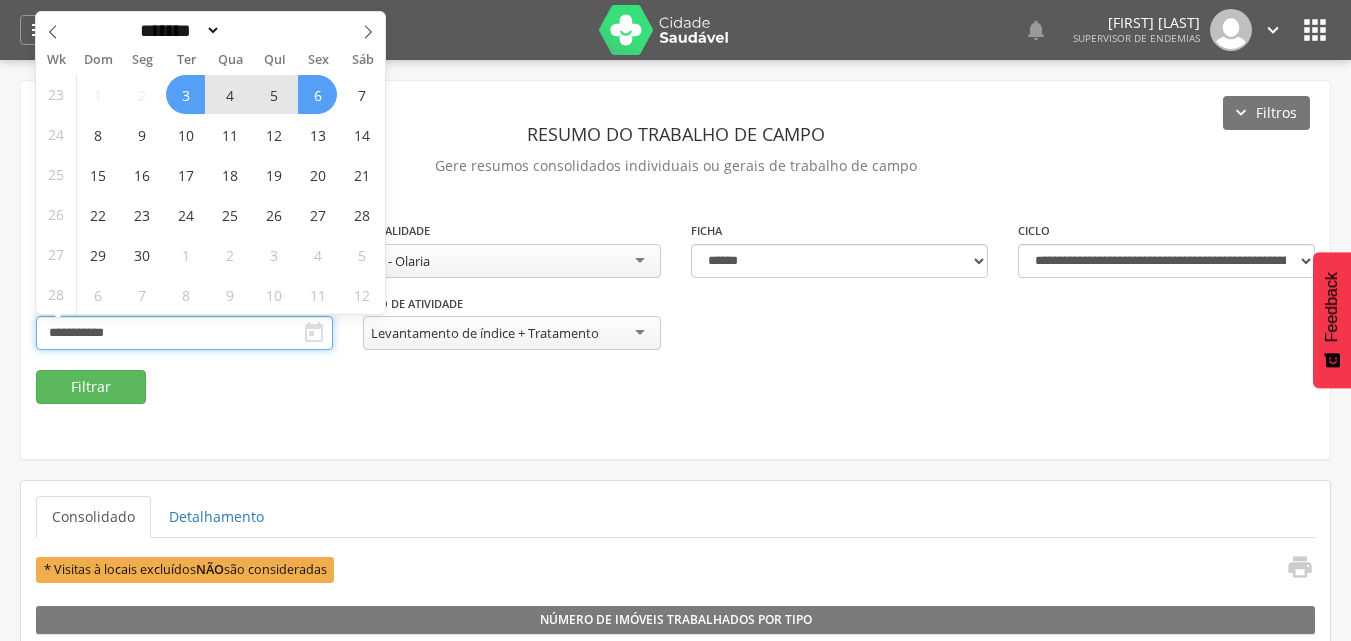 type on "**********" 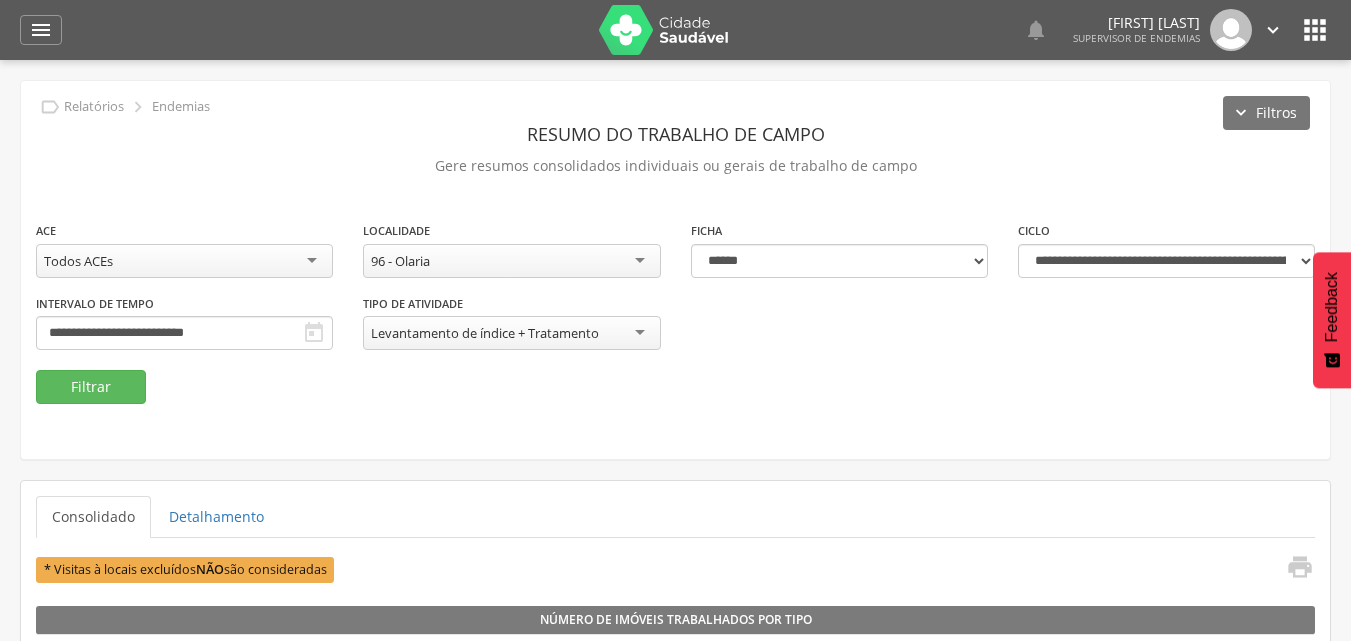 click on "96 - Olaria" at bounding box center [511, 261] 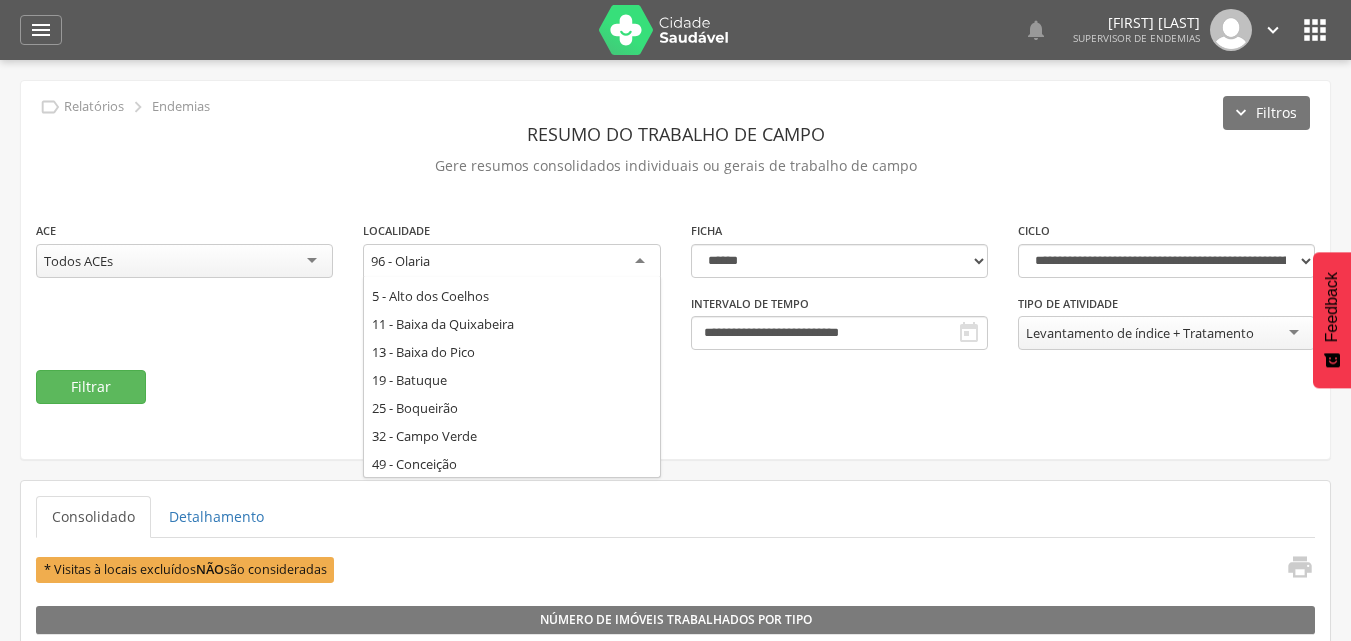scroll, scrollTop: 0, scrollLeft: 0, axis: both 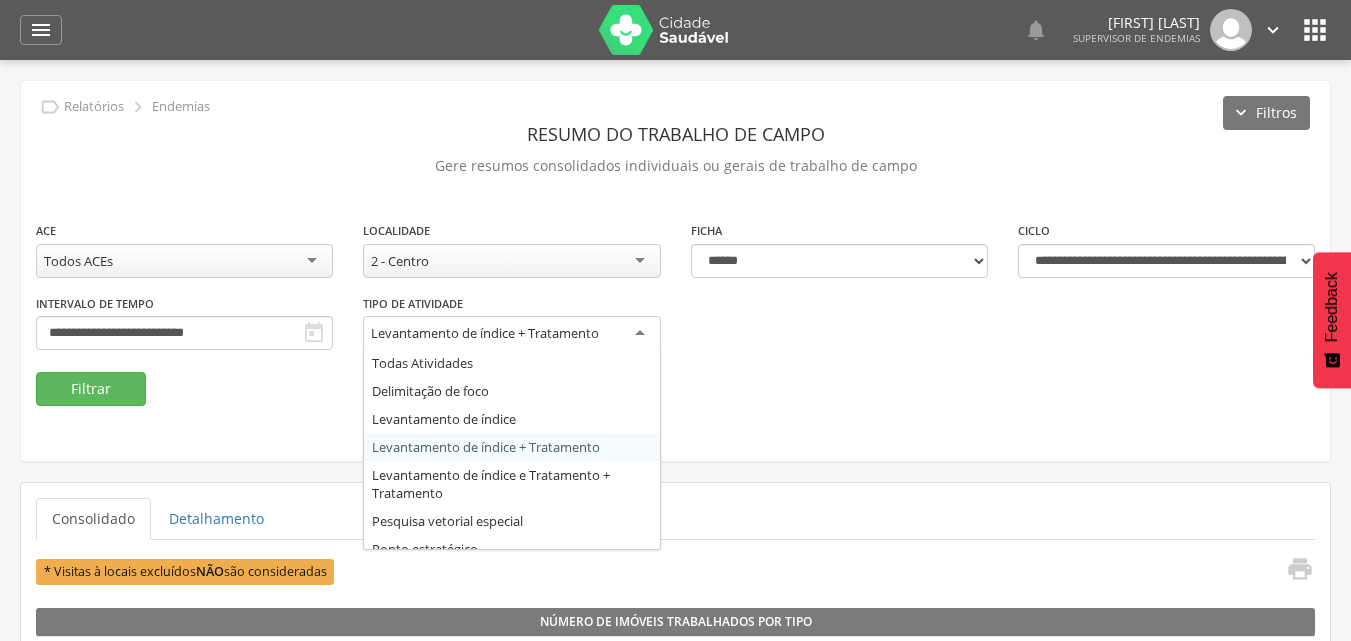 click on "Levantamento de índice + Tratamento" at bounding box center (511, 334) 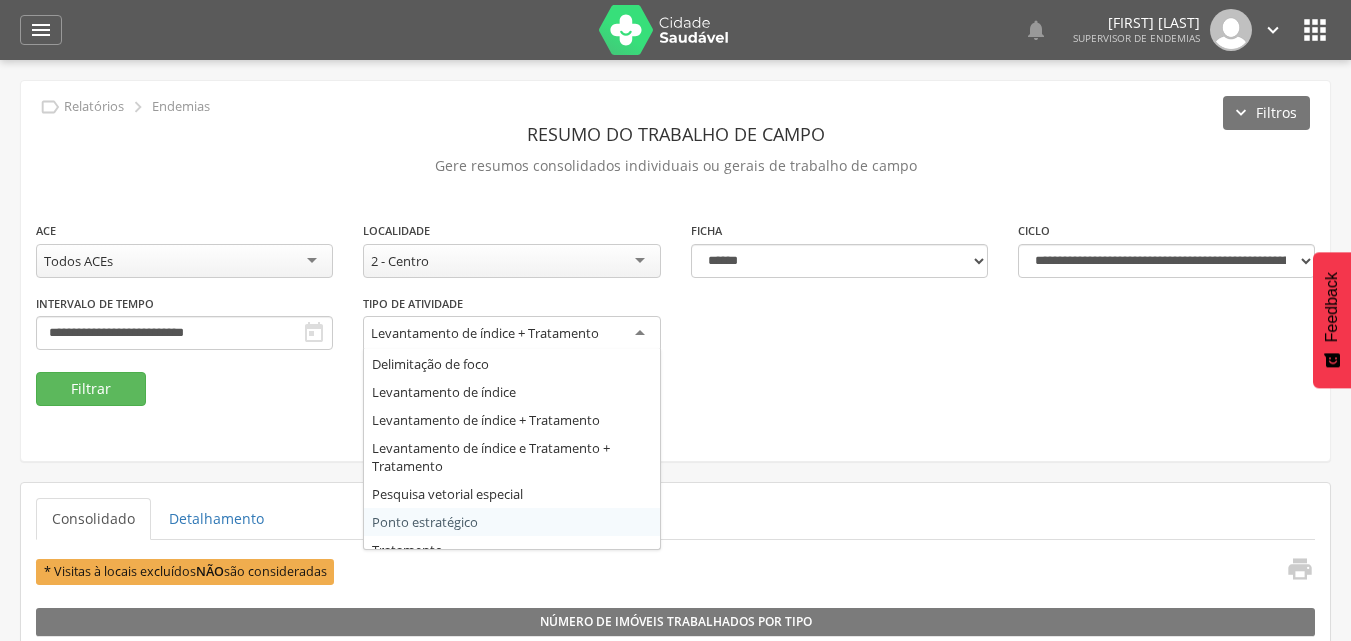 scroll, scrollTop: 40, scrollLeft: 0, axis: vertical 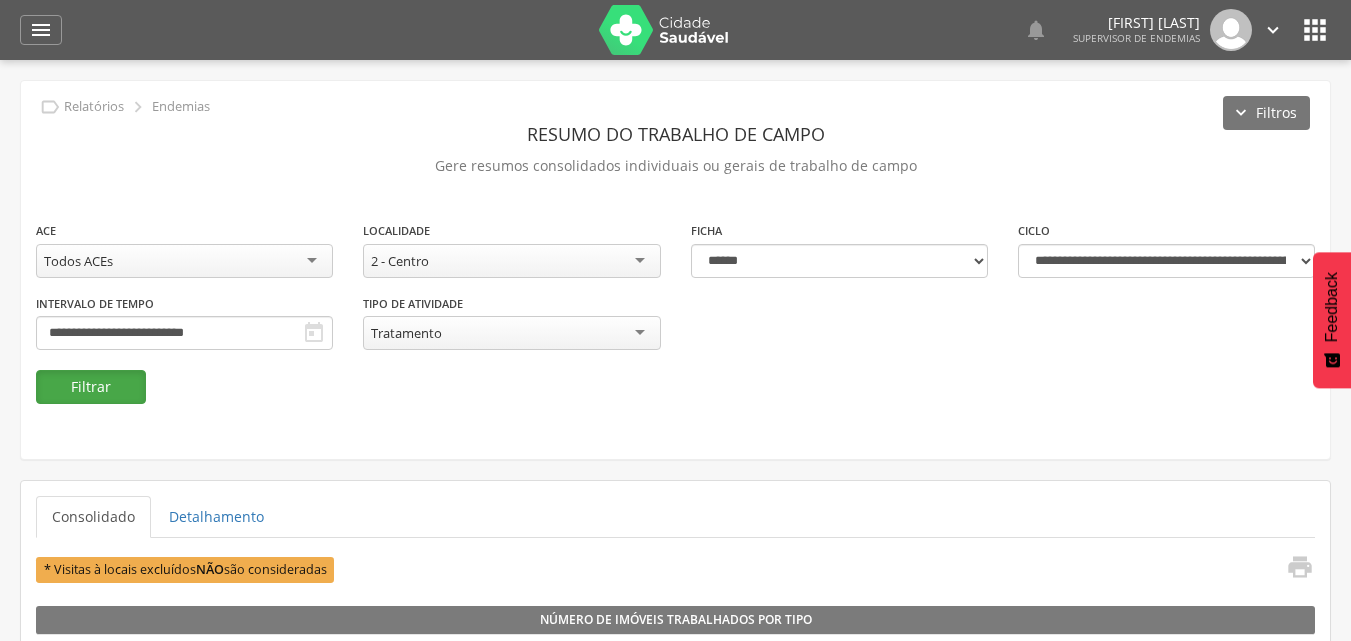 click on "Filtrar" at bounding box center [91, 387] 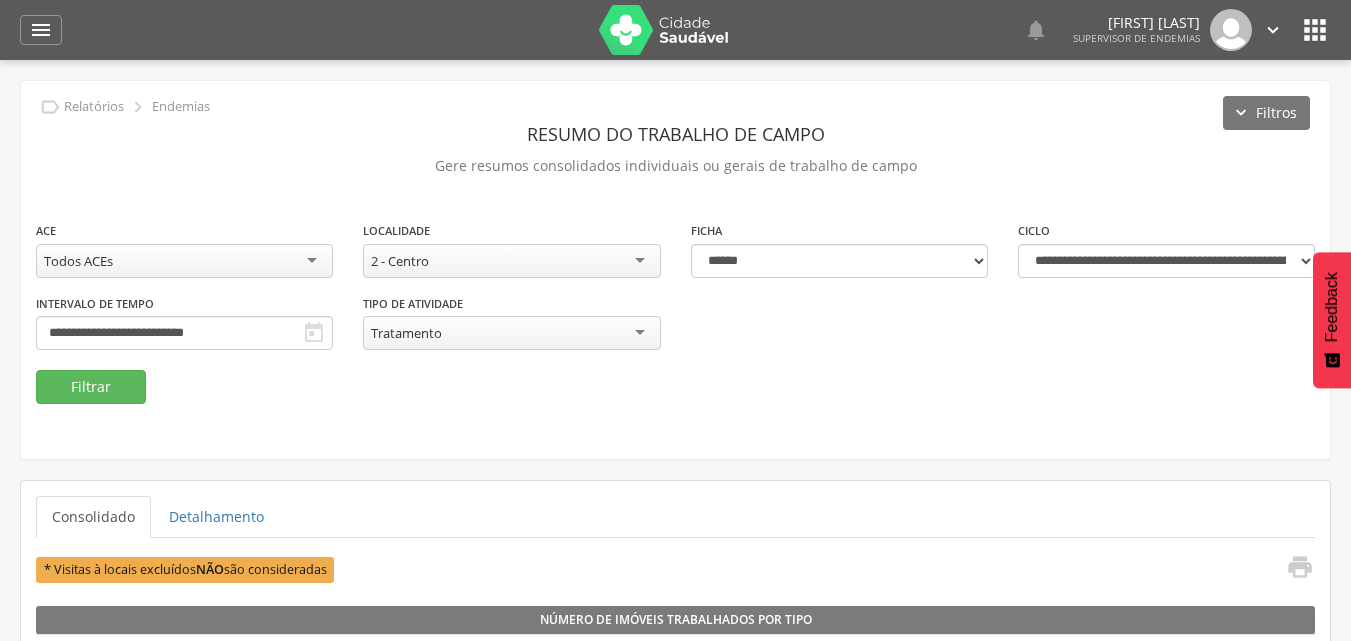 scroll, scrollTop: 200, scrollLeft: 0, axis: vertical 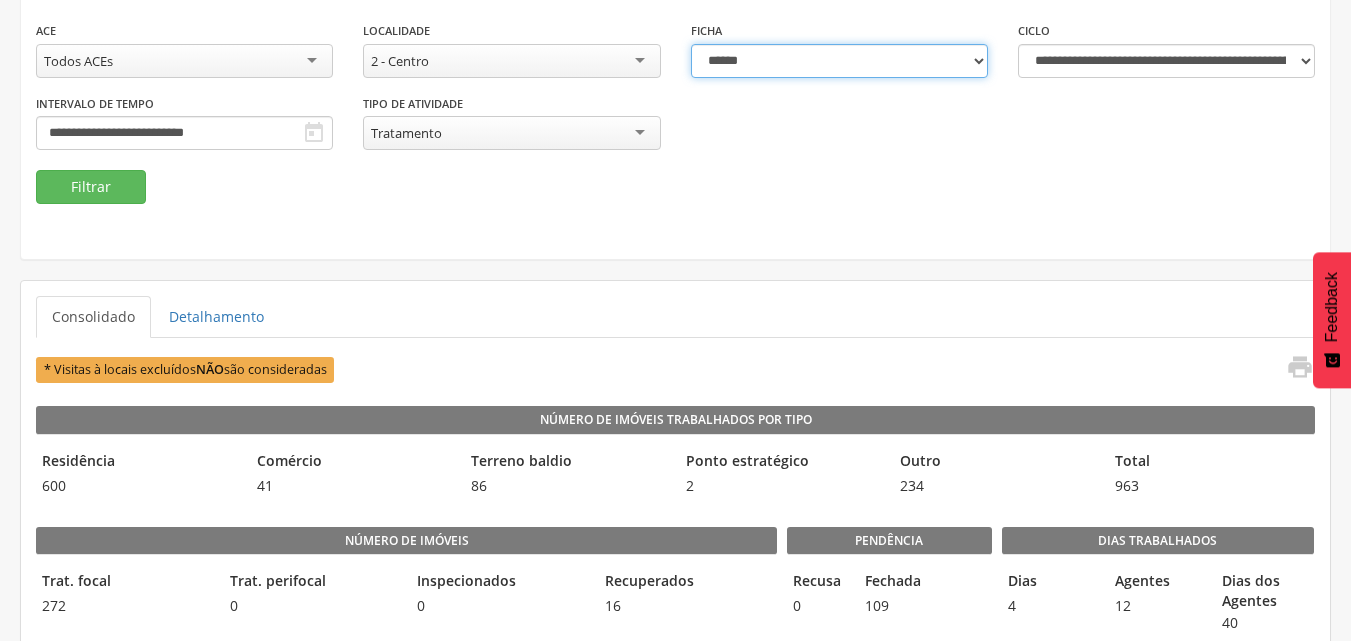 click on "**********" at bounding box center (839, 61) 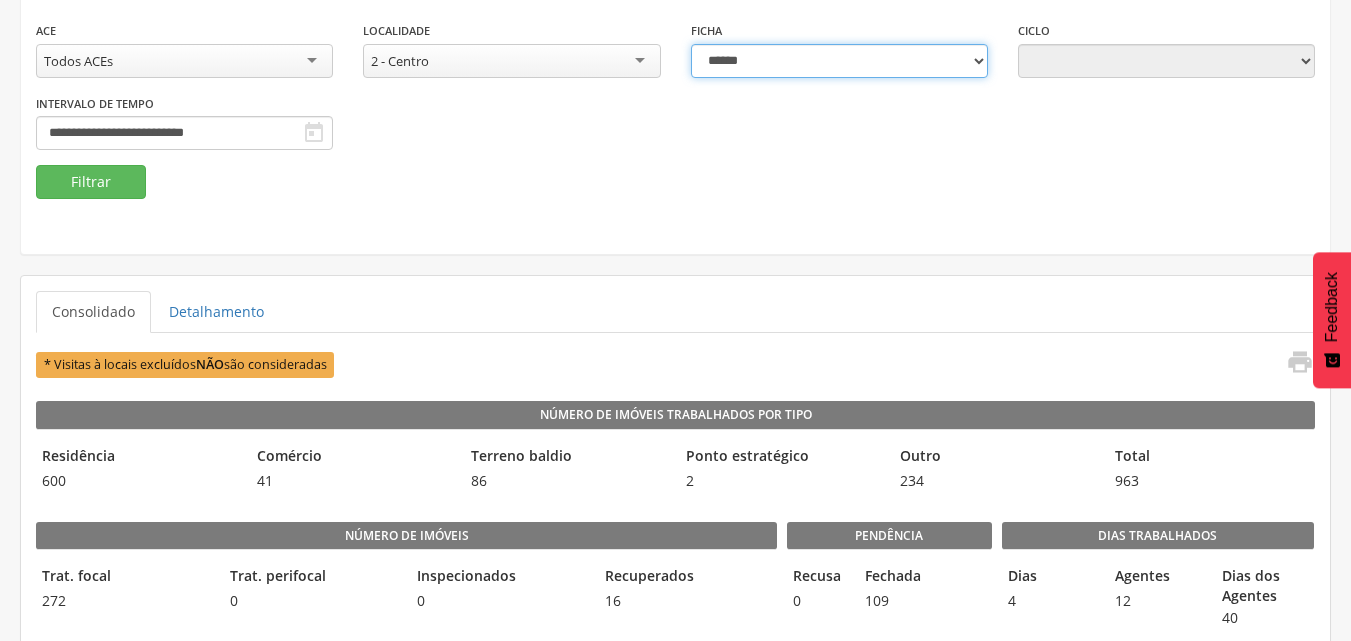 type on "**********" 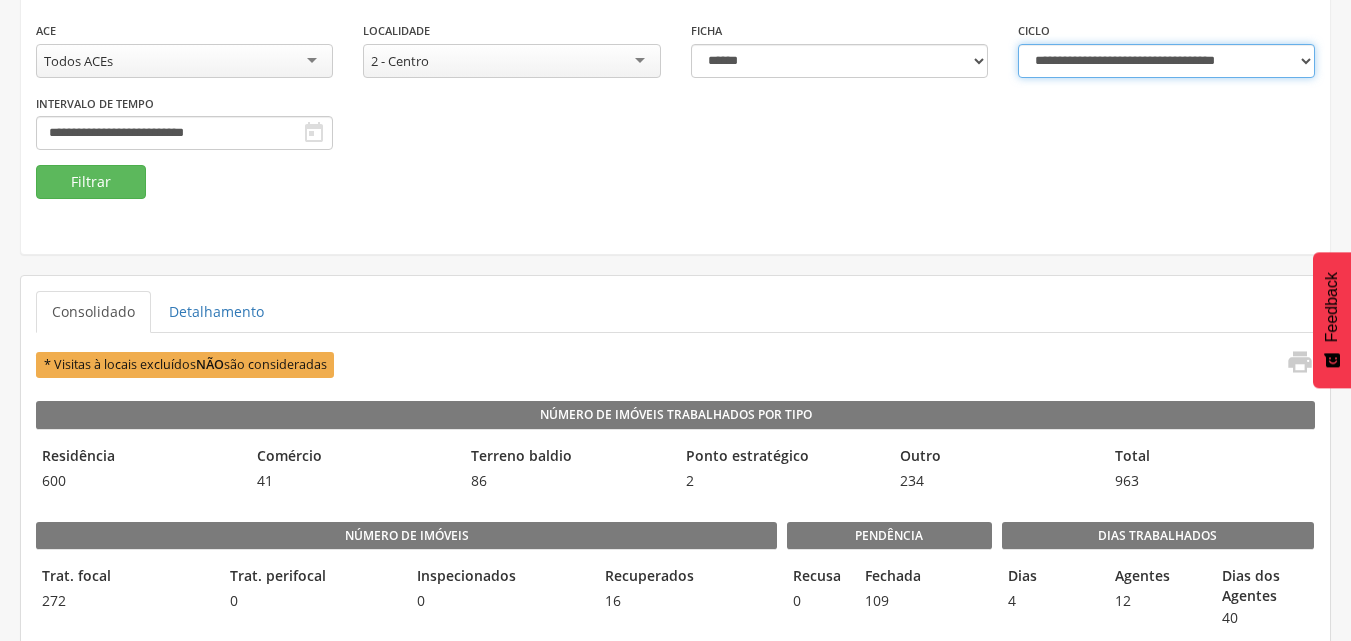 click on "**********" at bounding box center (1166, 61) 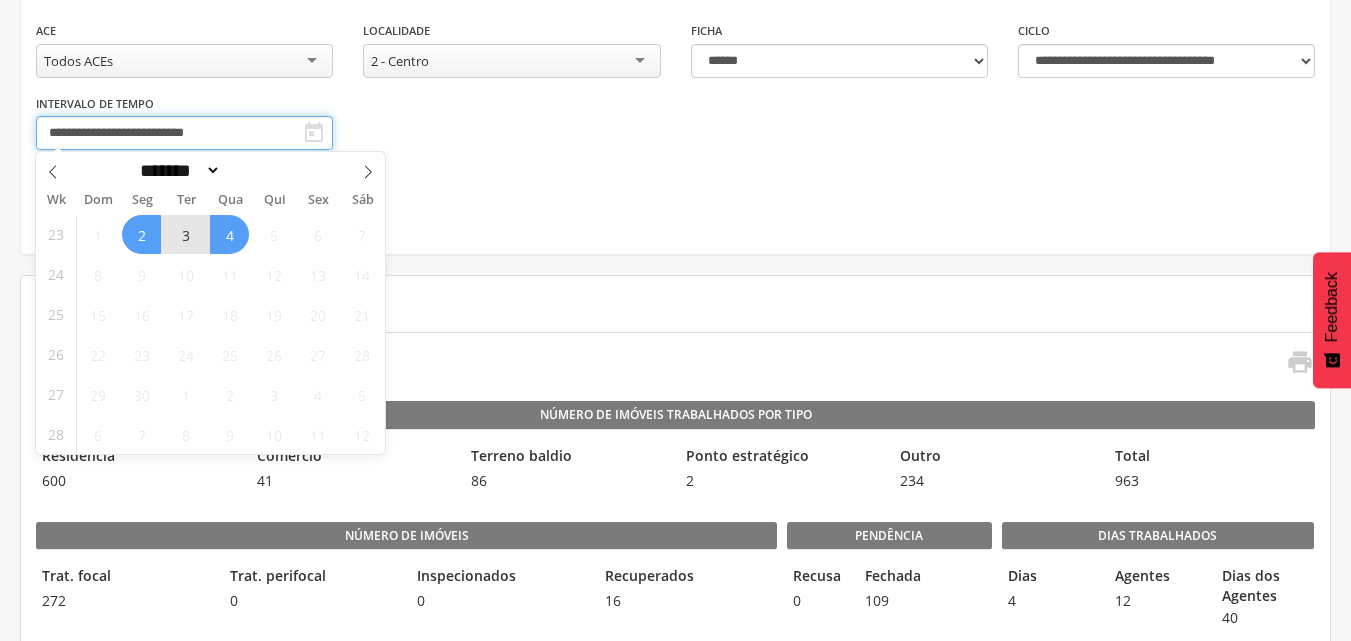 click on "**********" at bounding box center [184, 133] 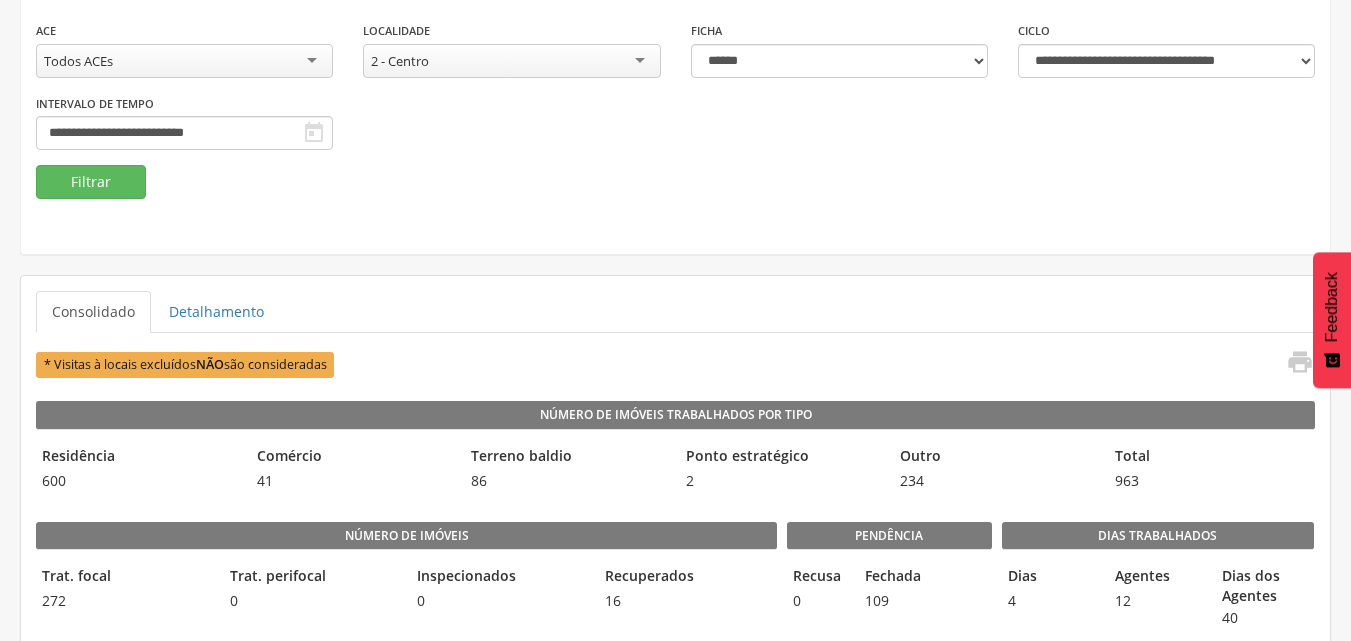 click on "**********" at bounding box center [675, 92] 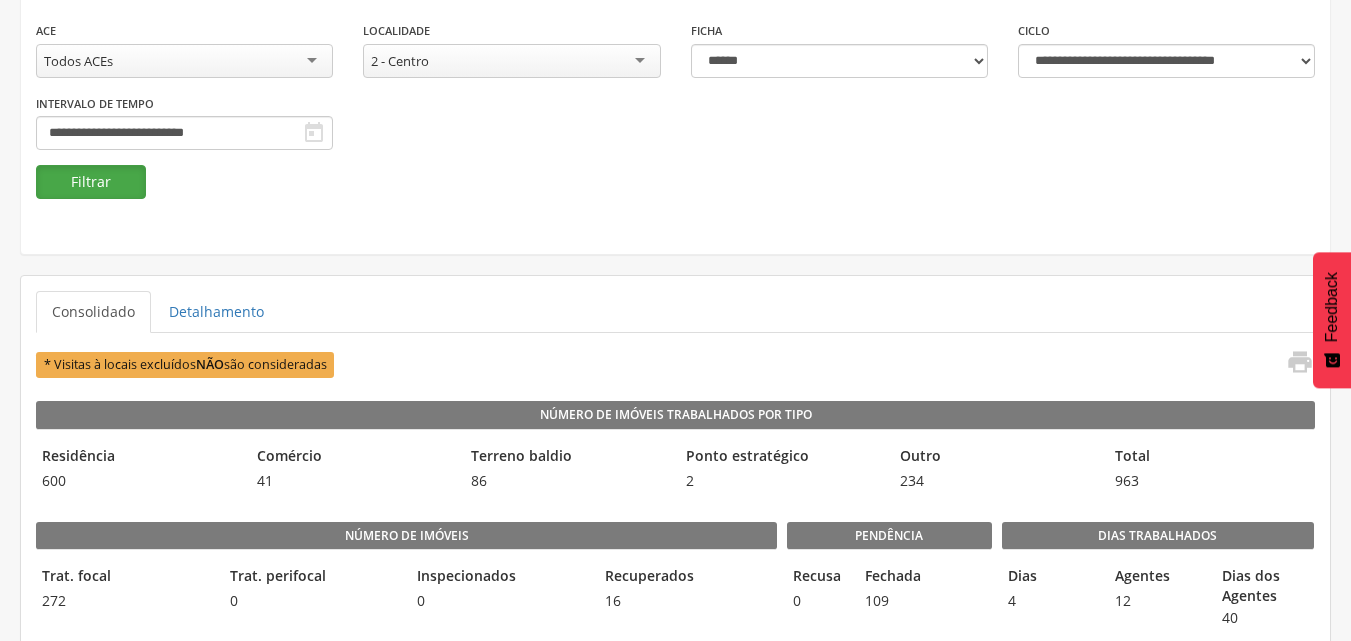 click on "Filtrar" at bounding box center (91, 182) 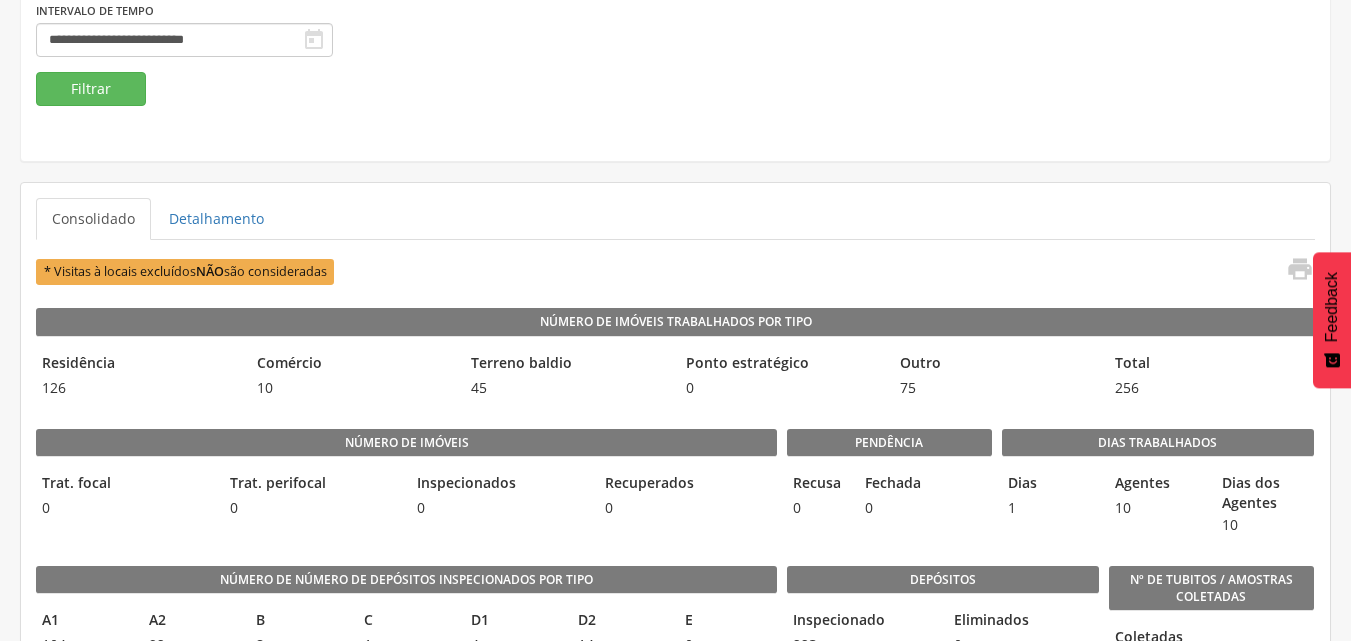 scroll, scrollTop: 0, scrollLeft: 0, axis: both 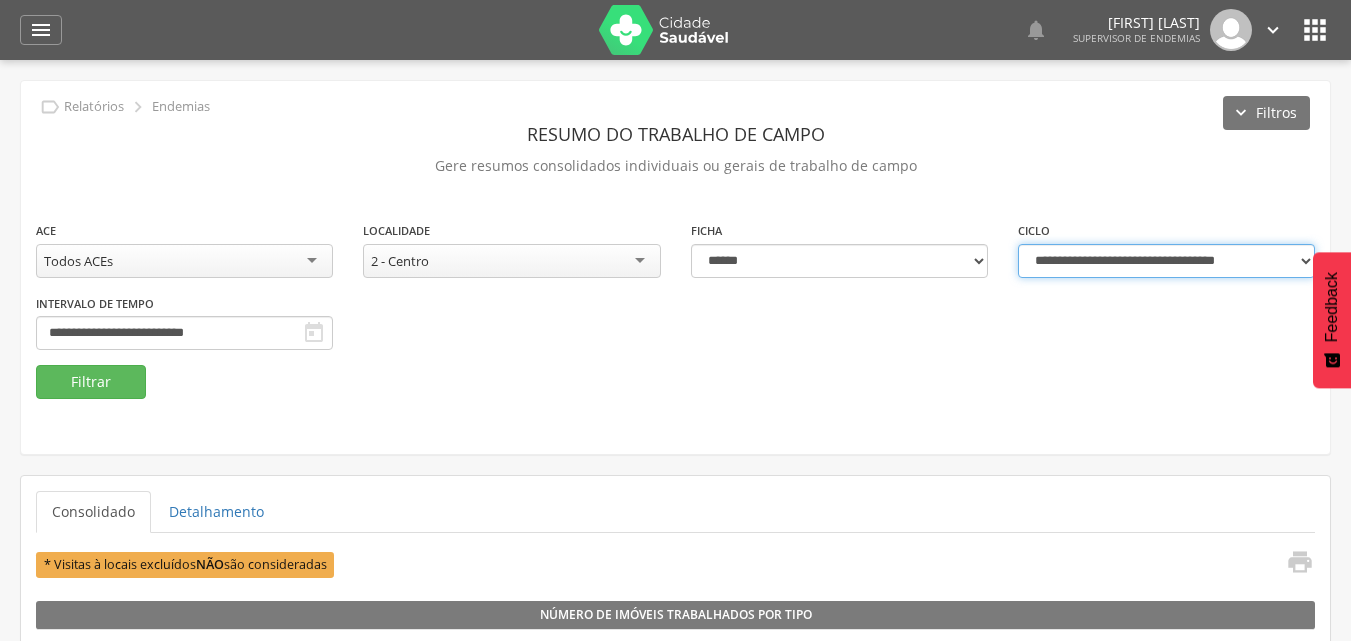 click on "**********" at bounding box center (1166, 261) 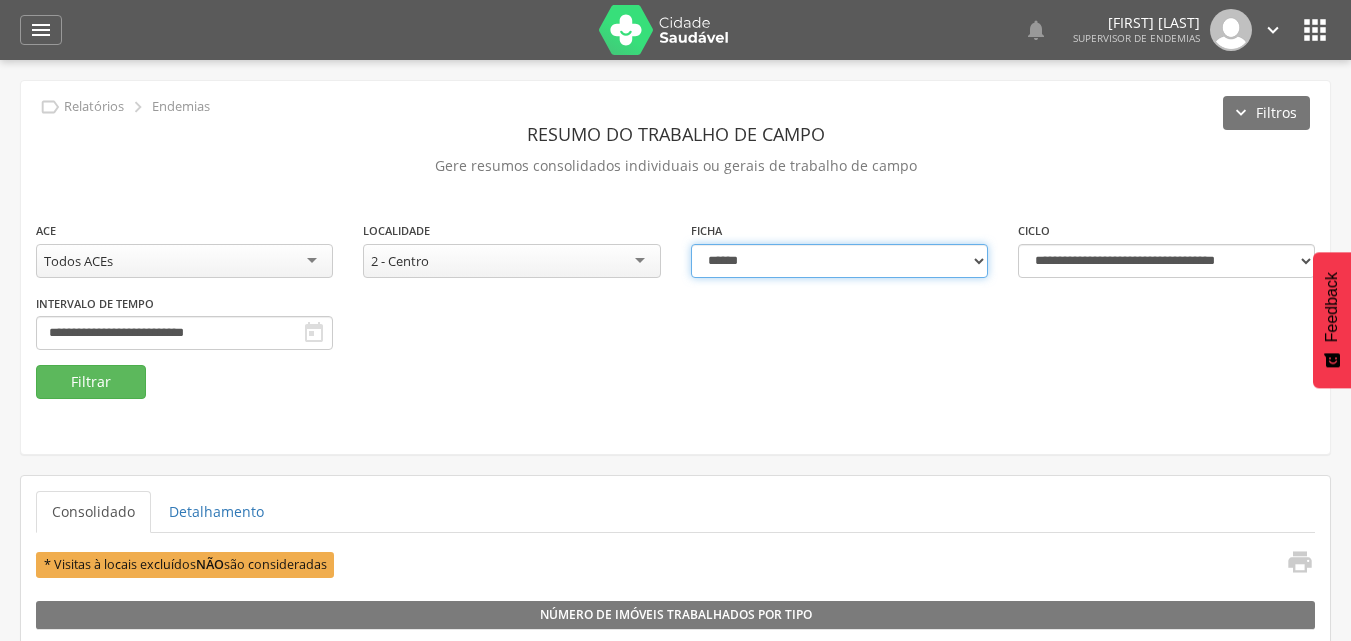 click on "**********" at bounding box center (839, 261) 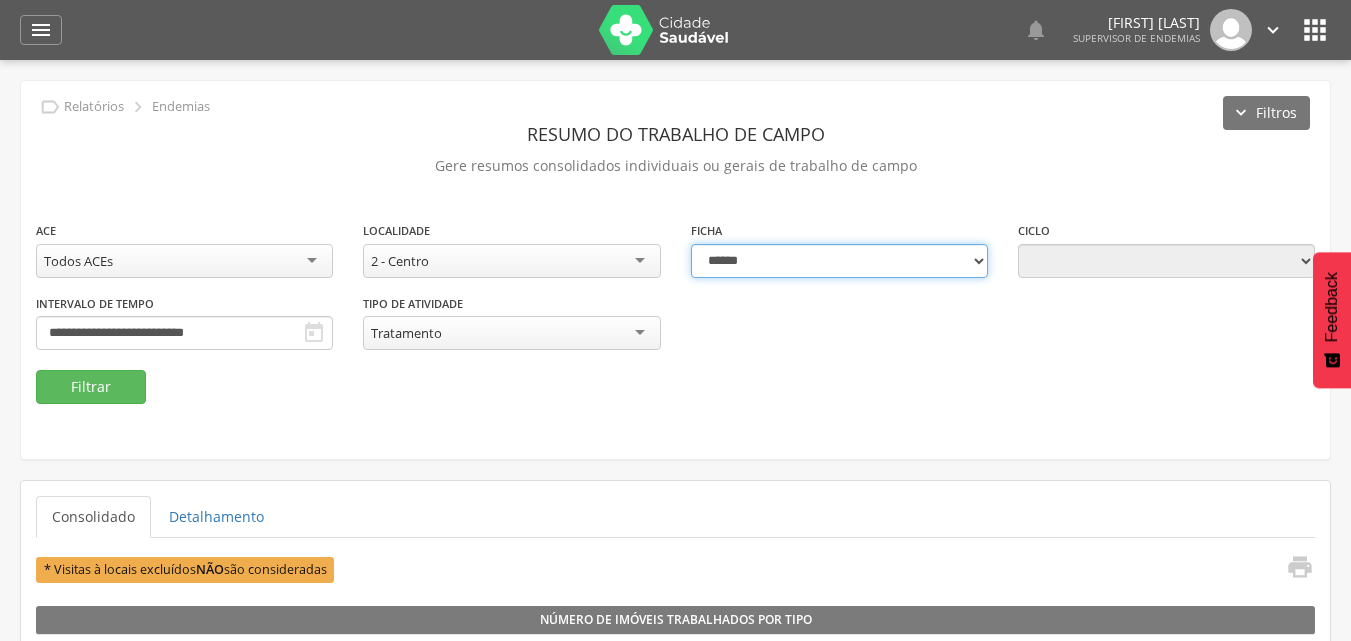 type on "**********" 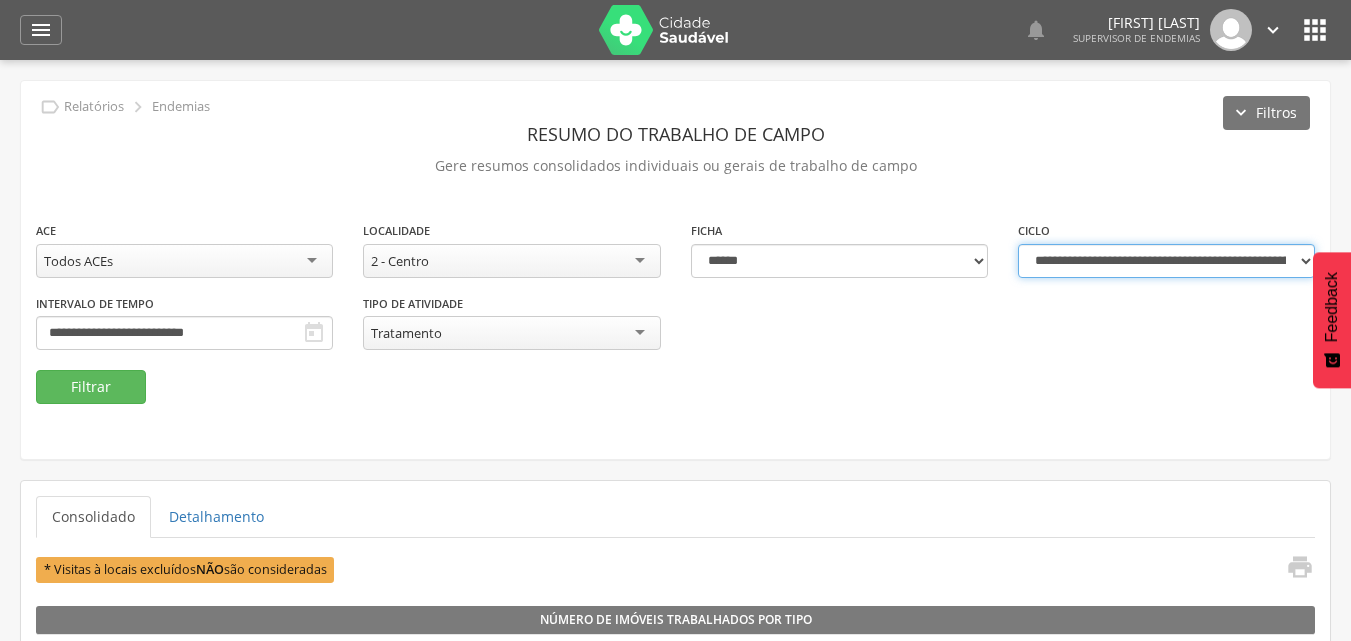 click on "**********" at bounding box center [1166, 261] 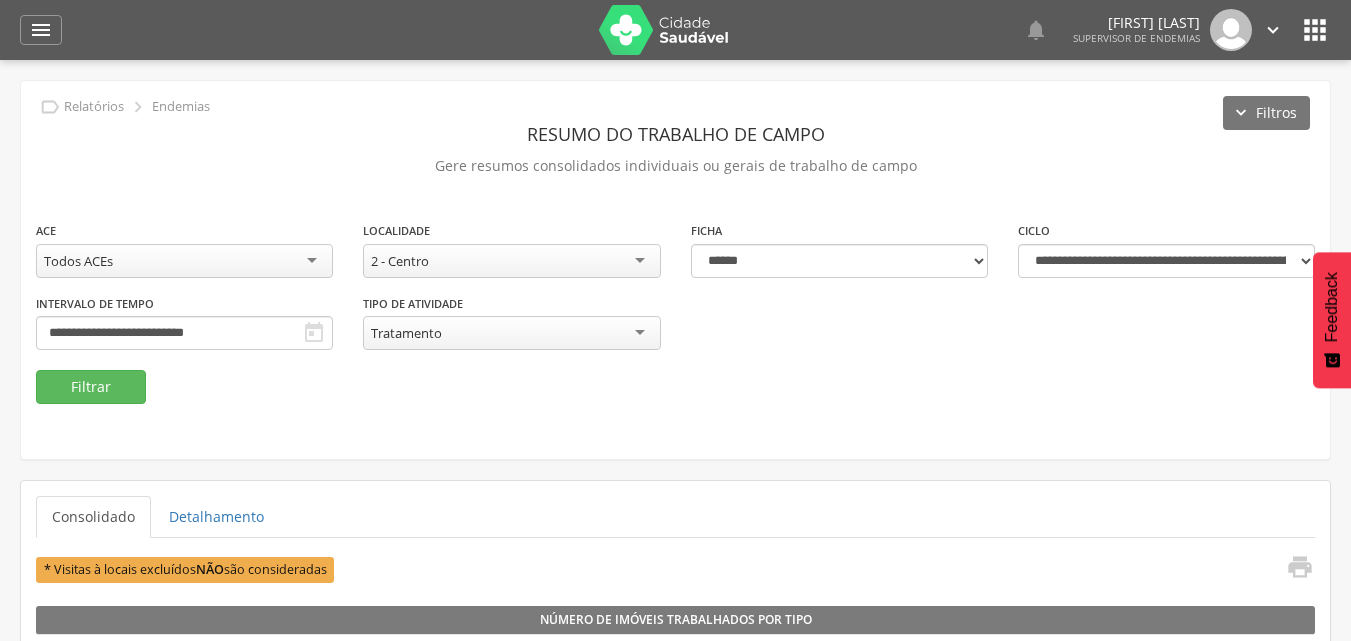click on "Resumo do Trabalho de Campo" at bounding box center [675, 134] 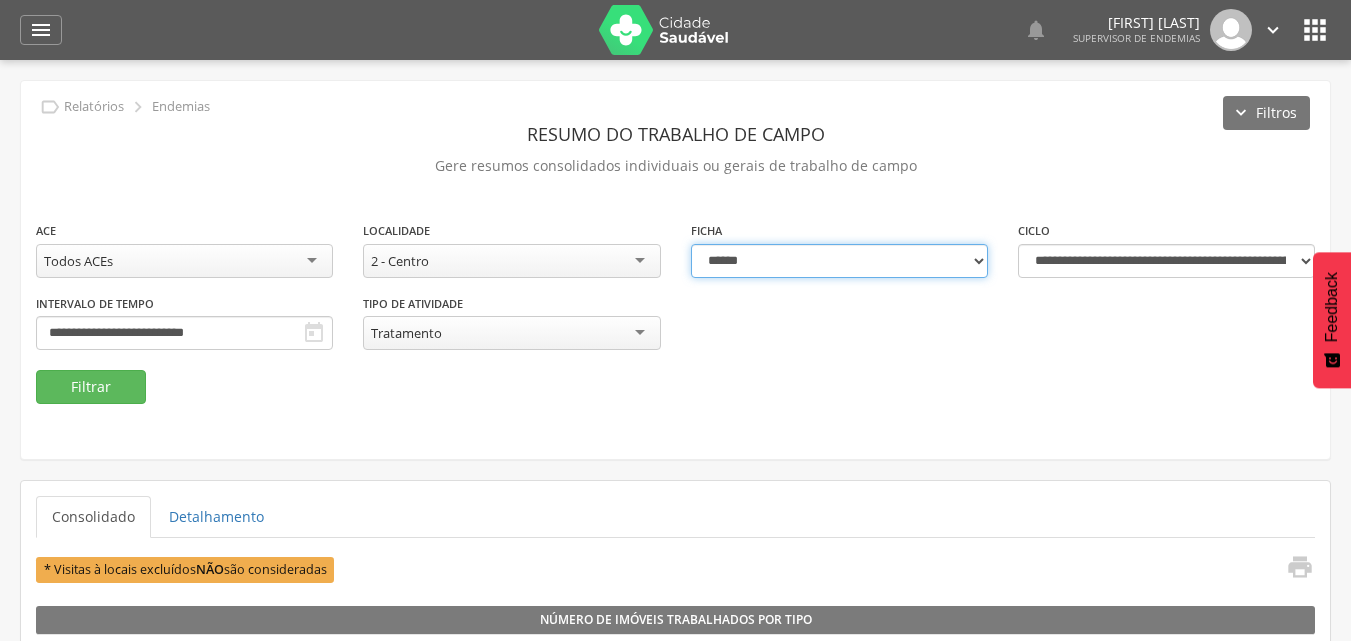 click on "**********" at bounding box center (839, 261) 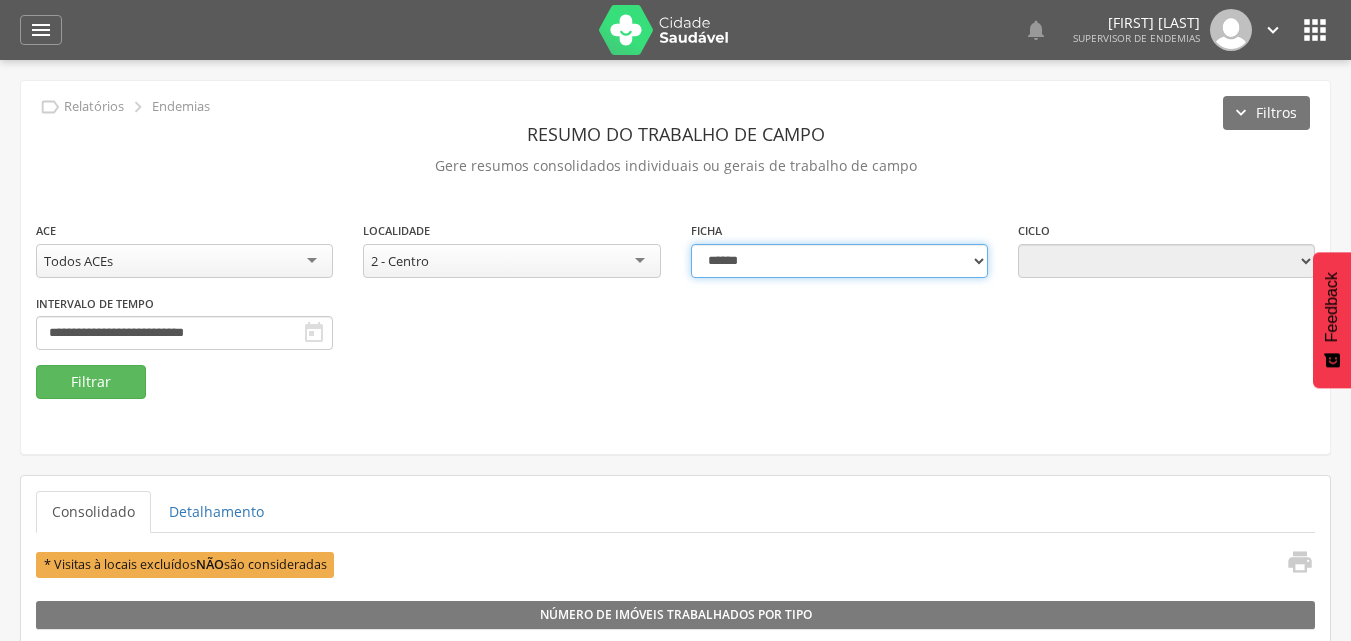 type on "**********" 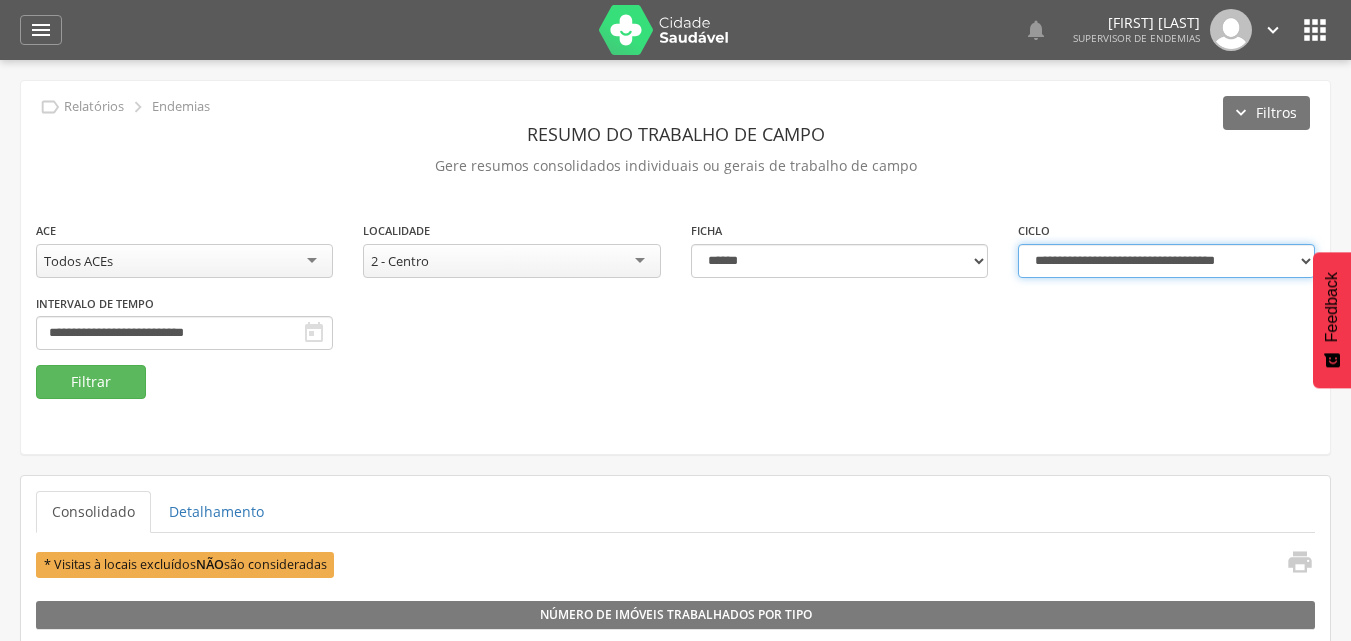 click on "**********" at bounding box center (1166, 261) 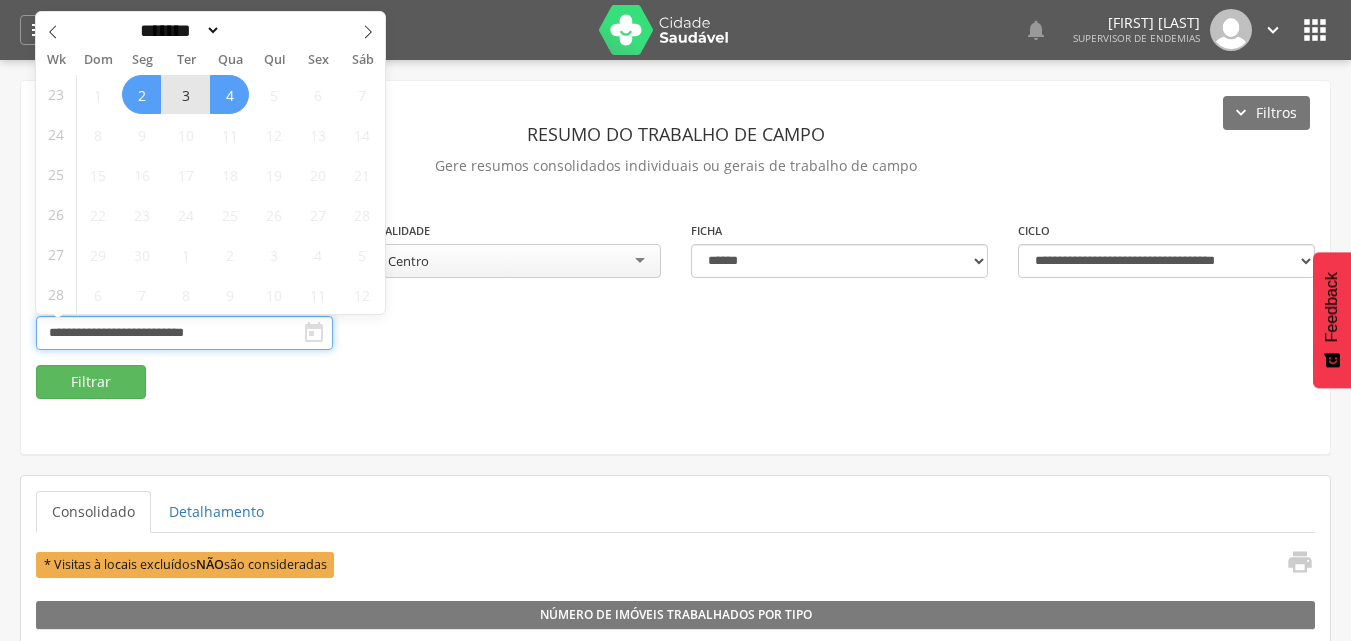 click on "**********" at bounding box center [184, 333] 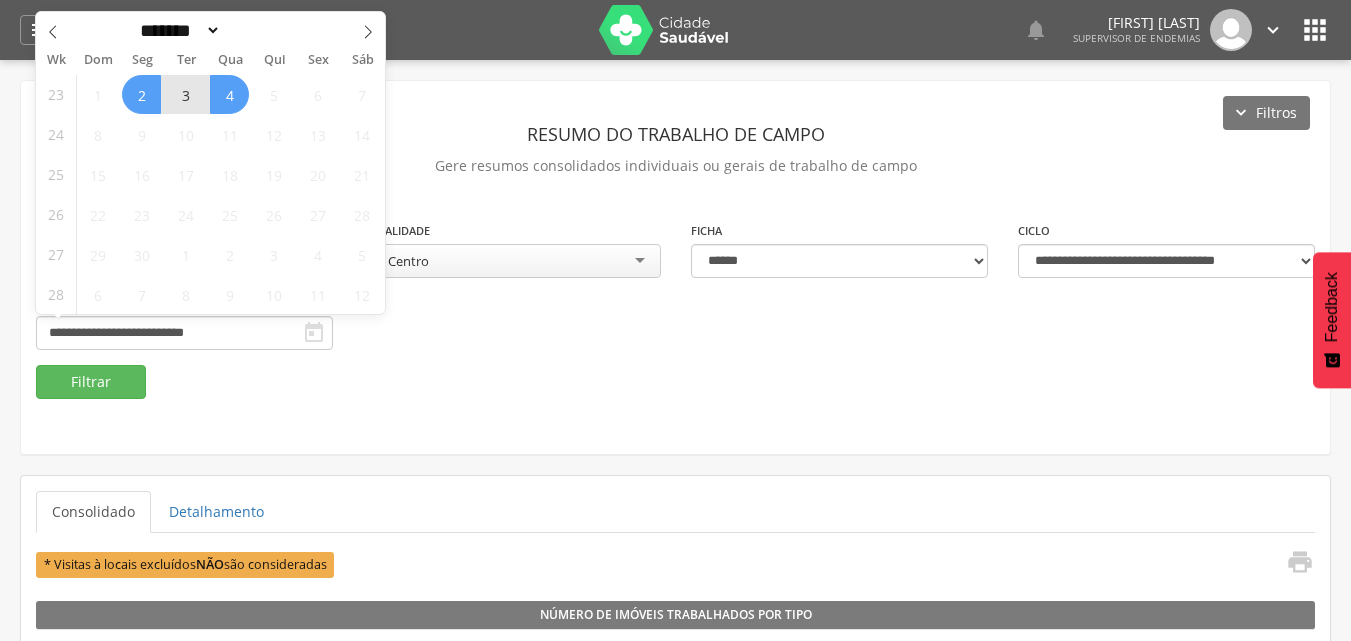 click on "2" at bounding box center [141, 94] 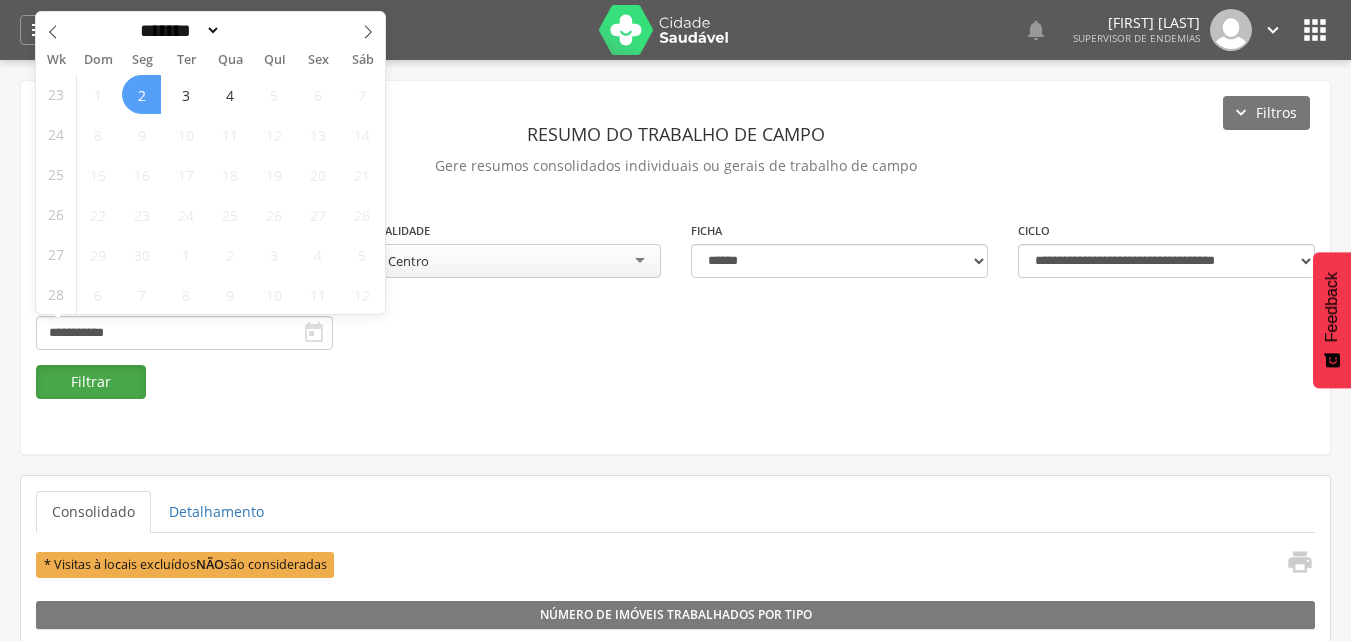 type 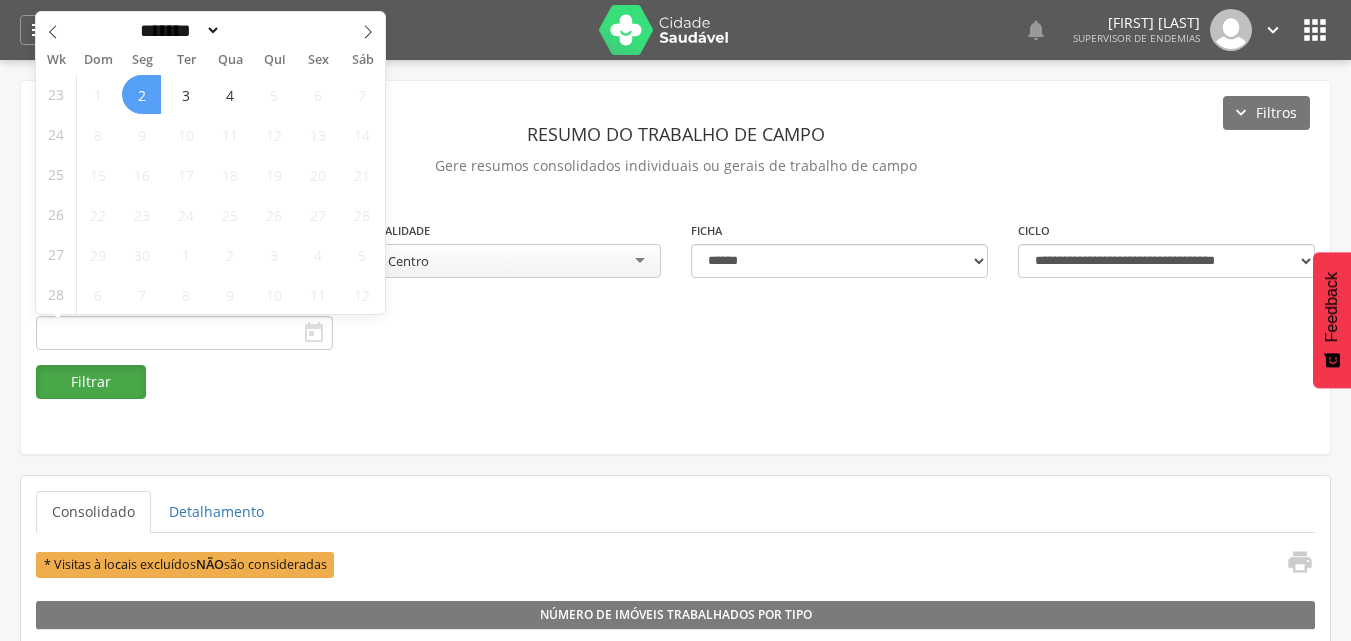 click on "Filtrar" at bounding box center [91, 382] 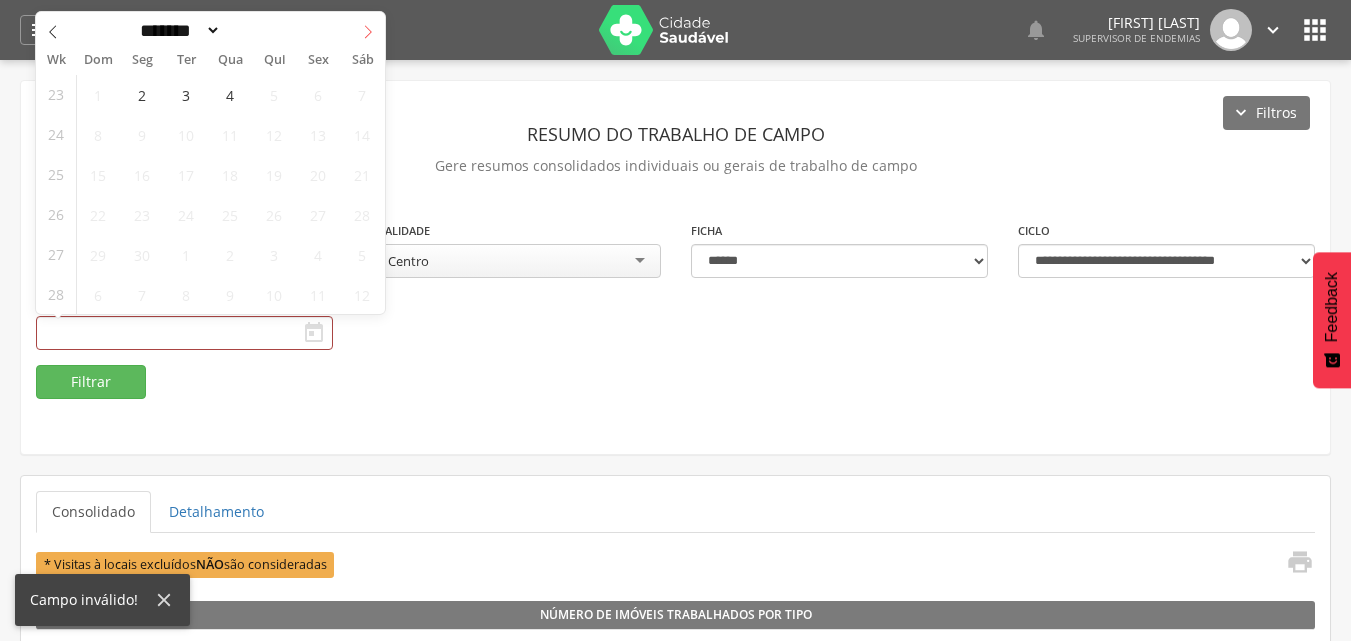 click 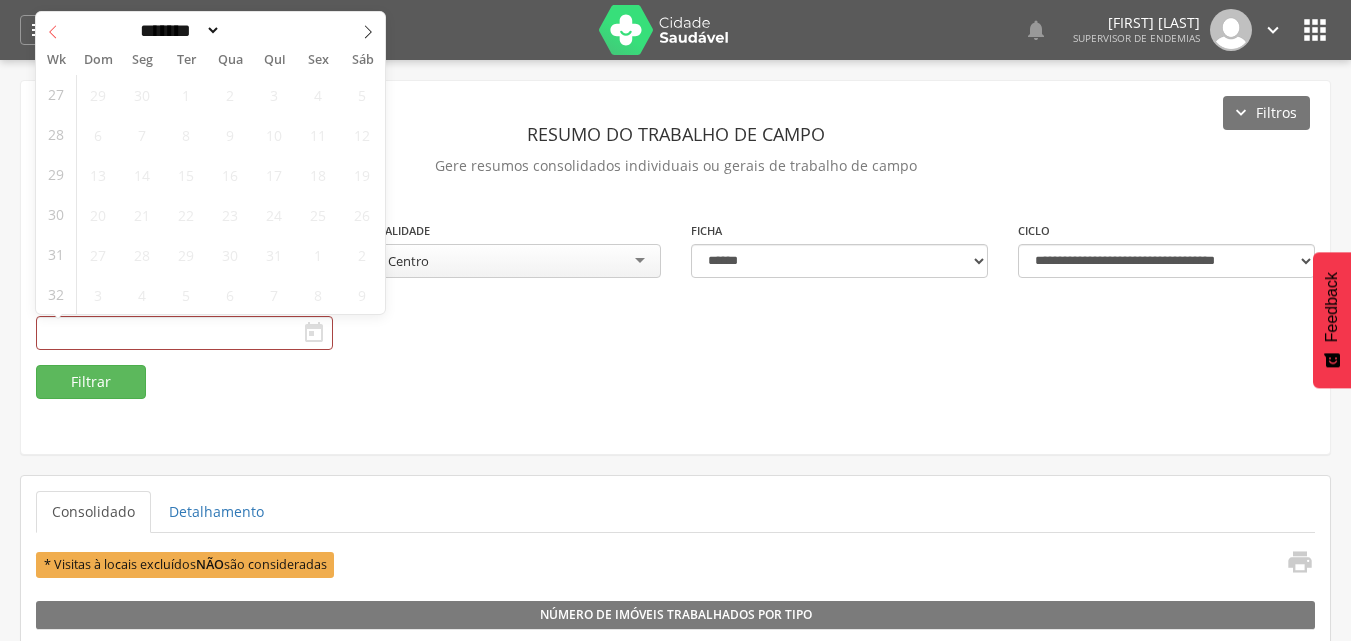 click 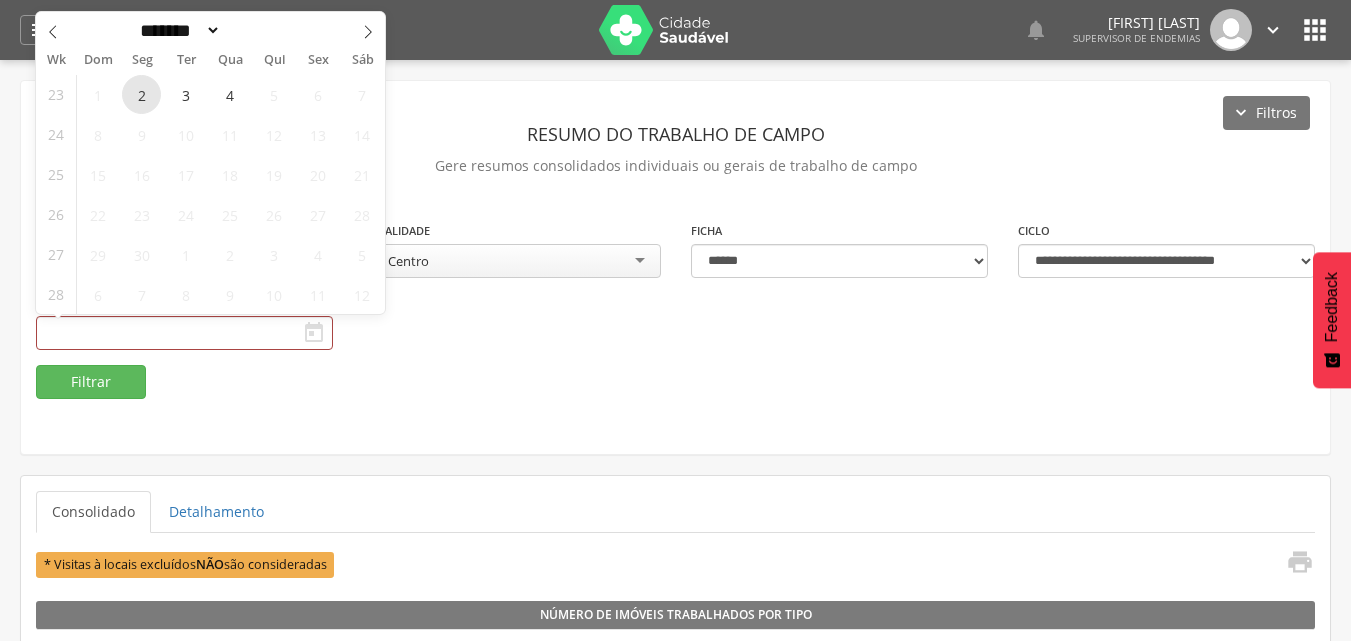 click on "2" at bounding box center [141, 94] 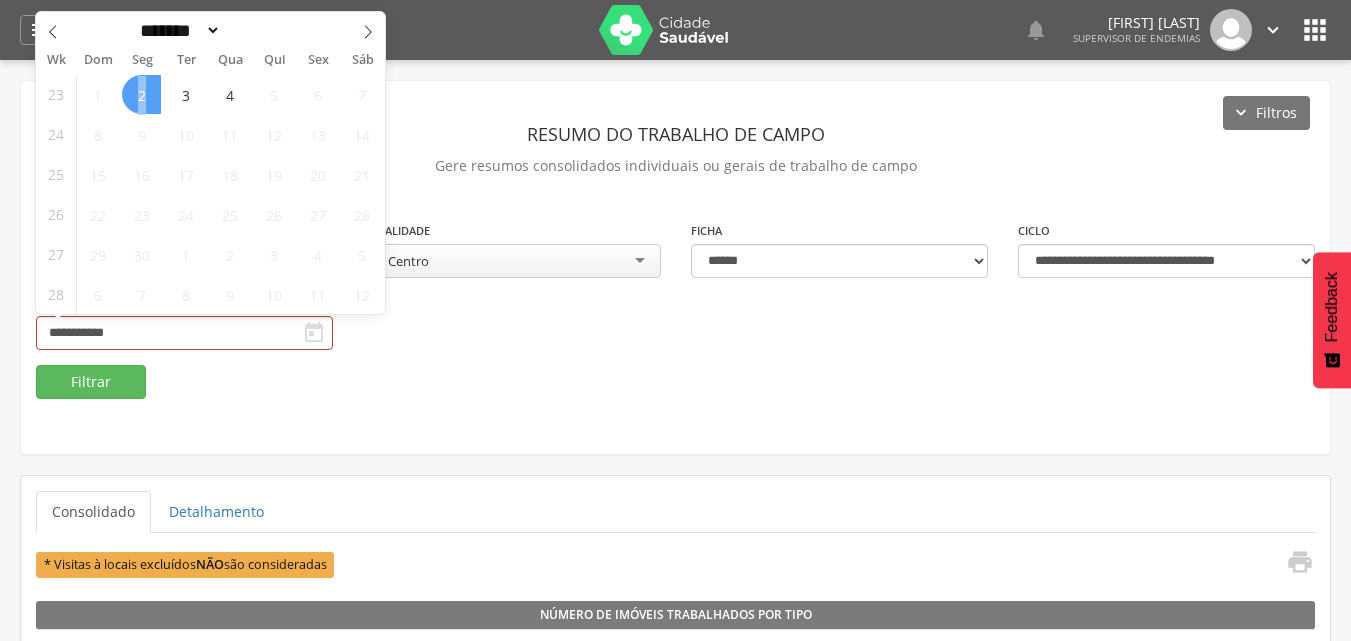 click on "2" at bounding box center (141, 94) 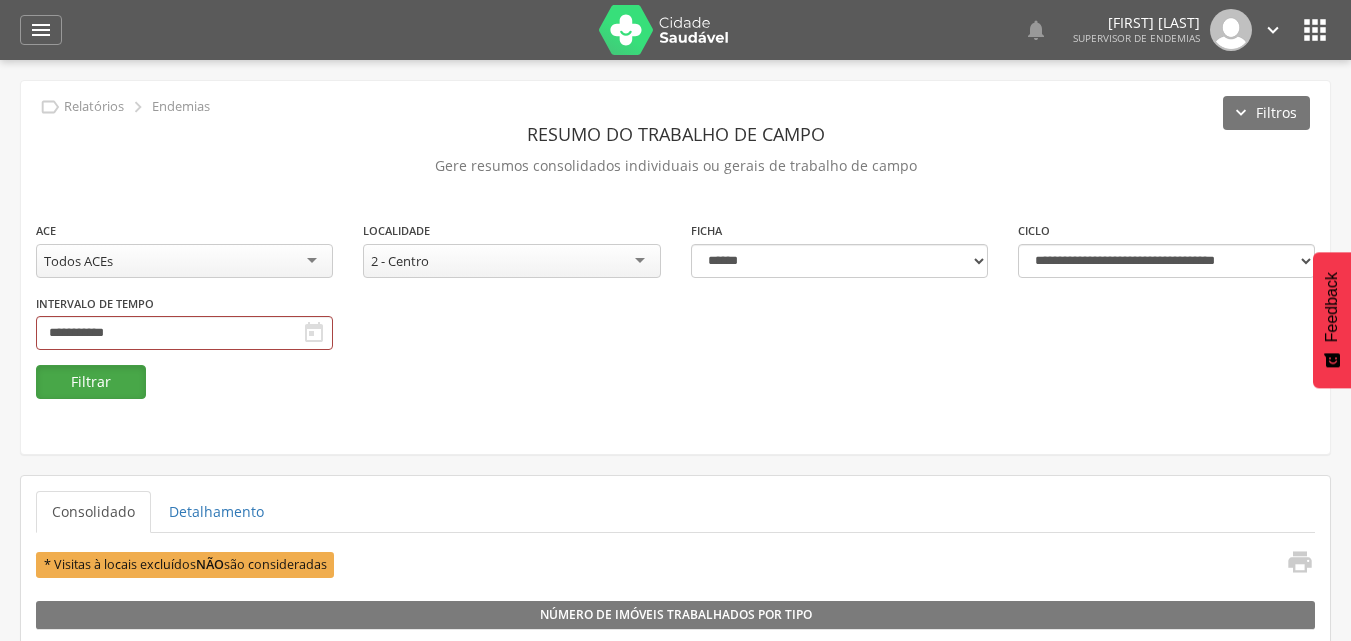 click on "Filtrar" at bounding box center (91, 382) 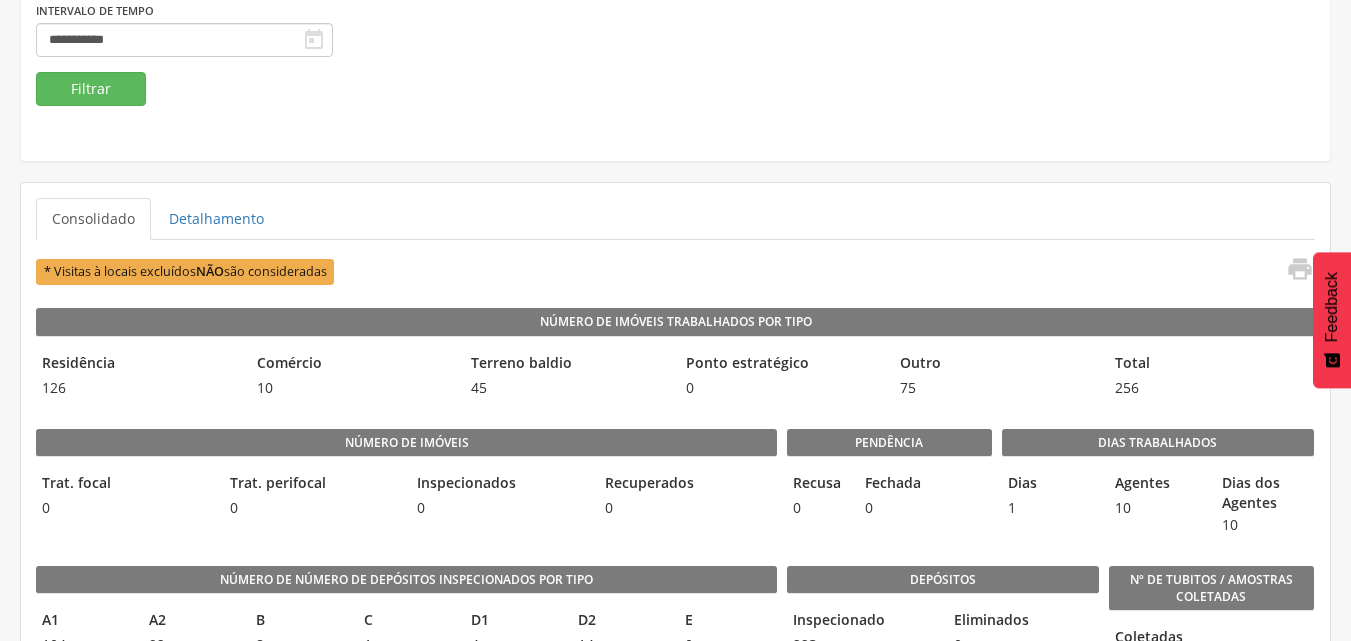scroll, scrollTop: 300, scrollLeft: 0, axis: vertical 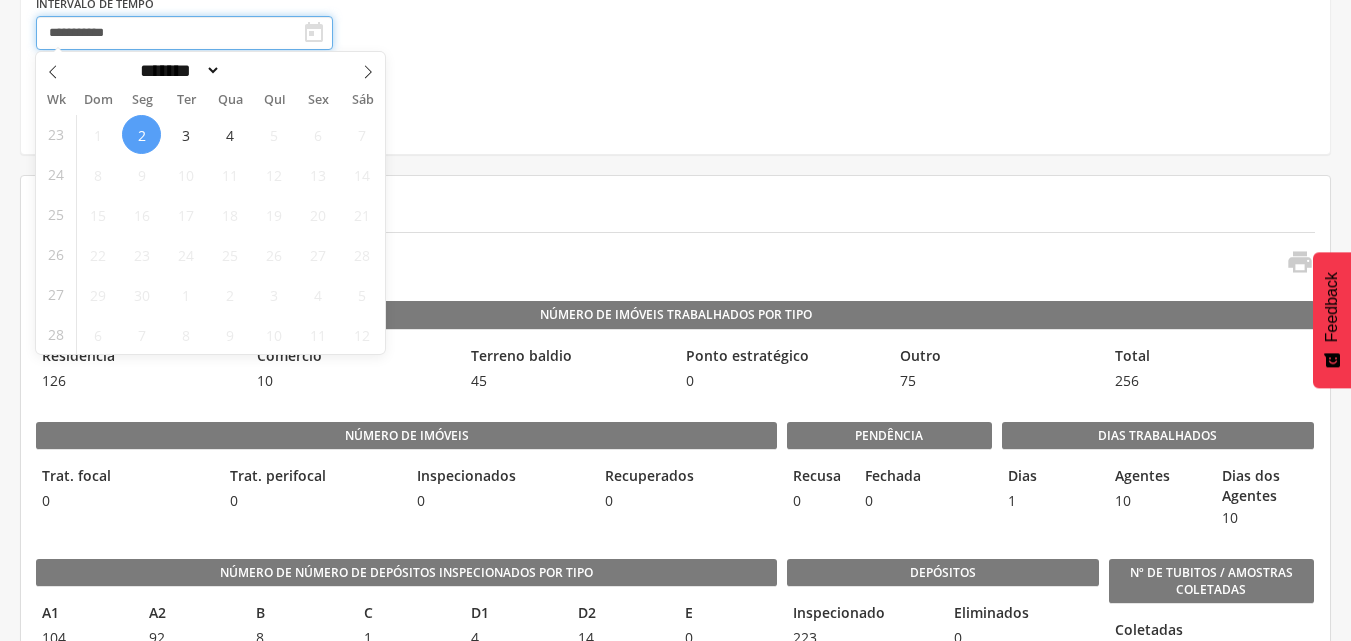 click on "**********" at bounding box center (184, 33) 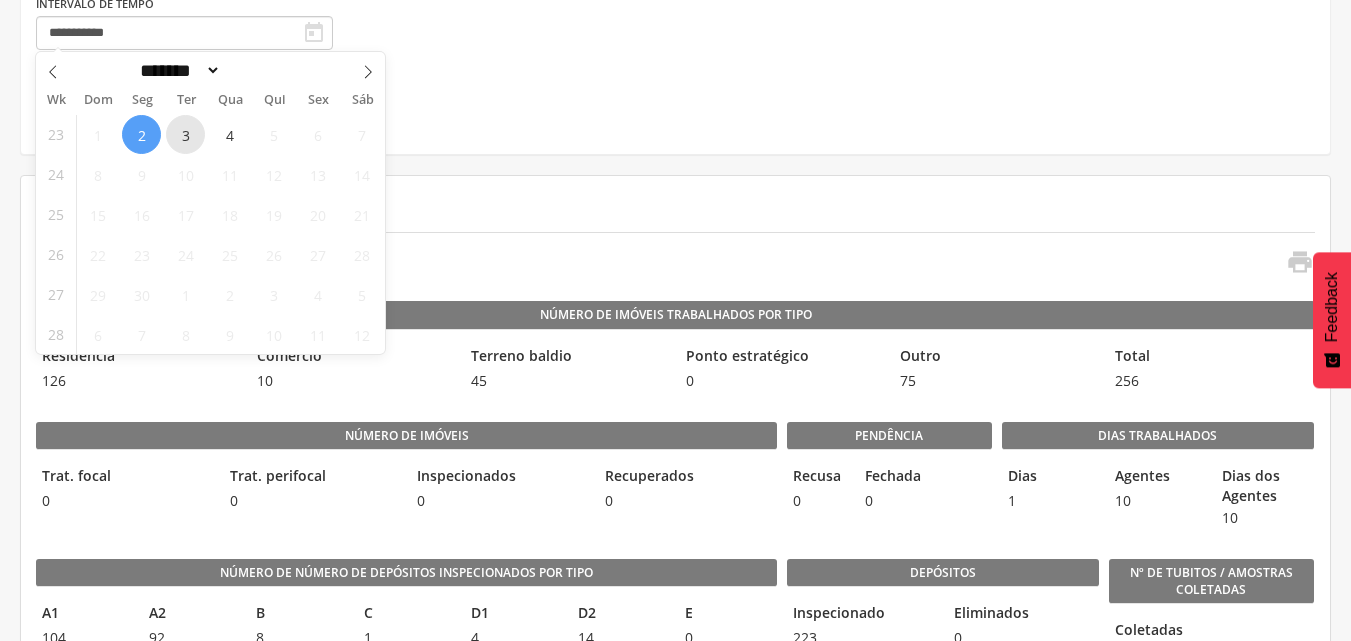 click on "3" at bounding box center (185, 134) 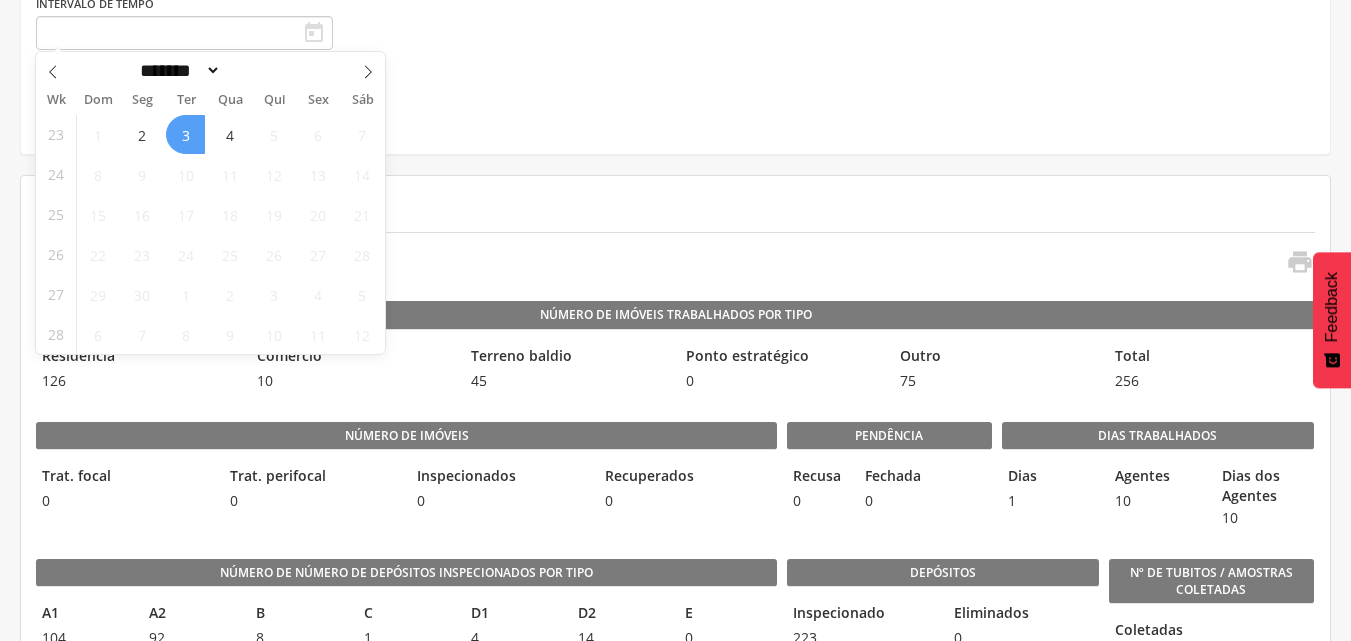 click on "**********" at bounding box center [675, -8] 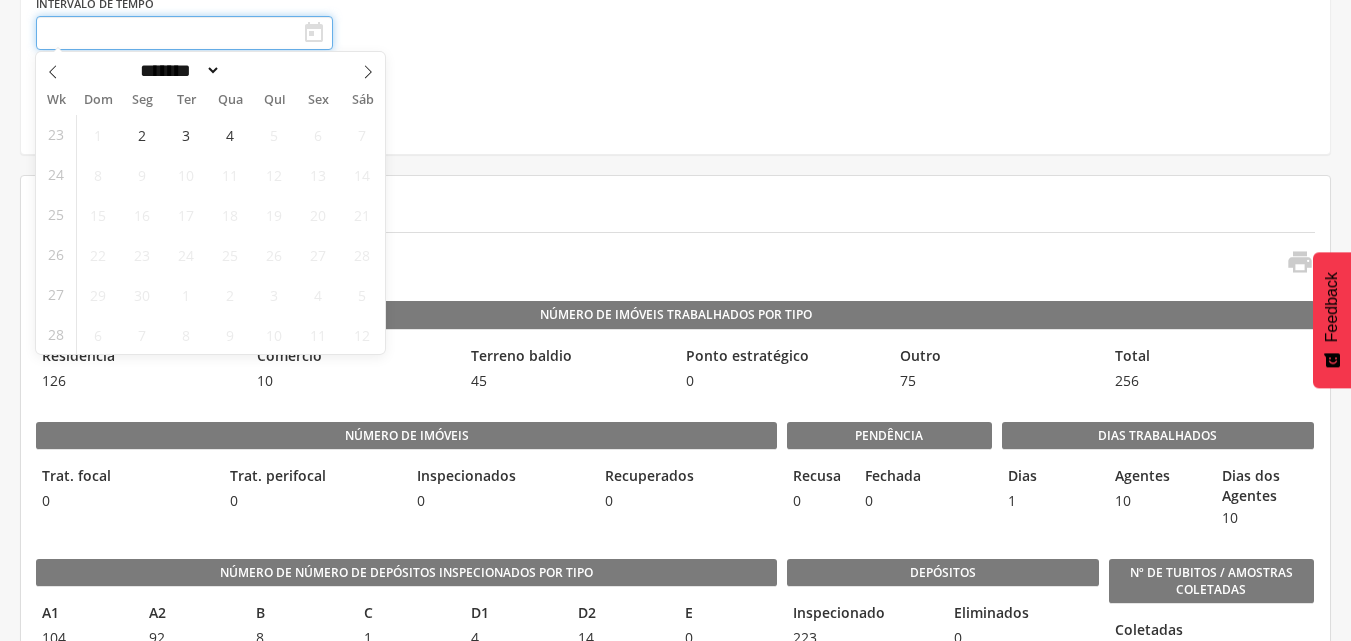 click at bounding box center [184, 33] 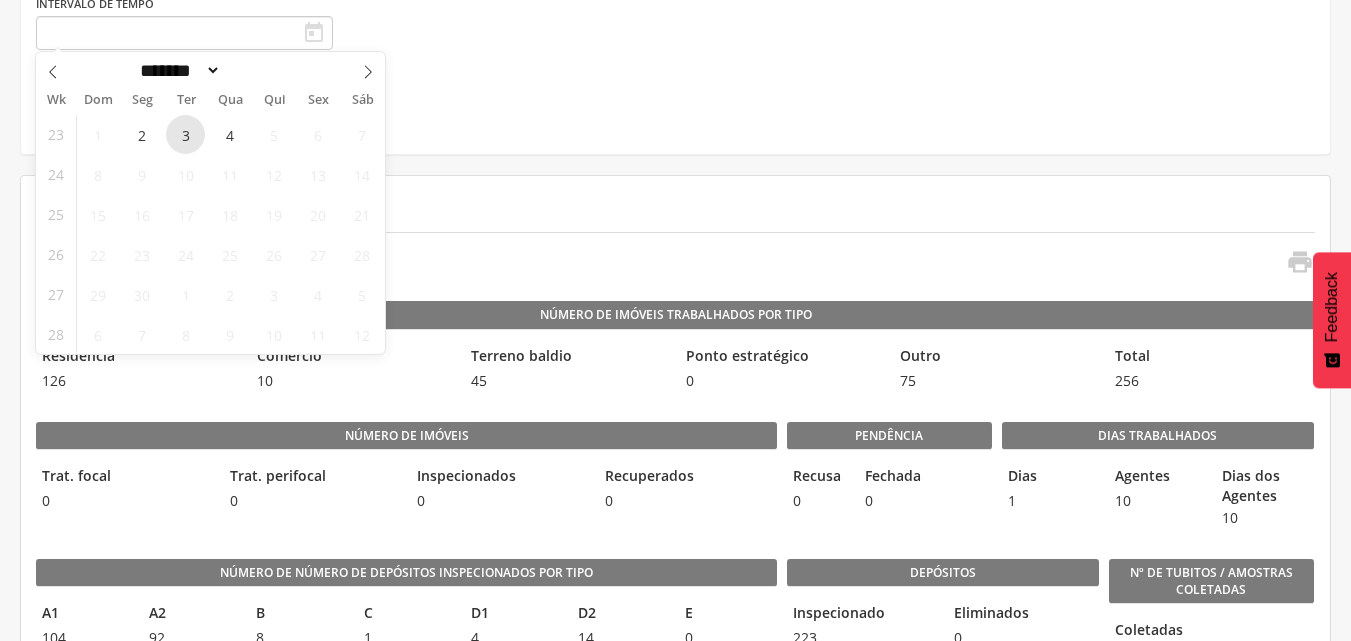 click on "3" at bounding box center [185, 134] 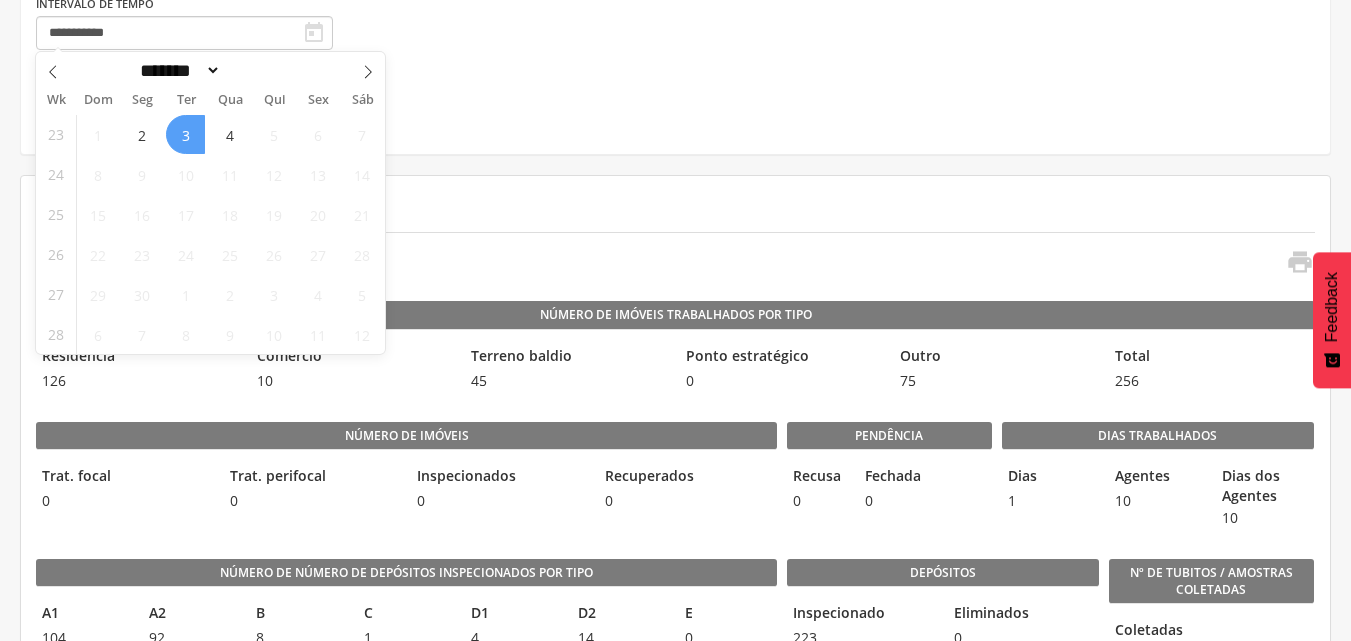 click on "3" at bounding box center (185, 134) 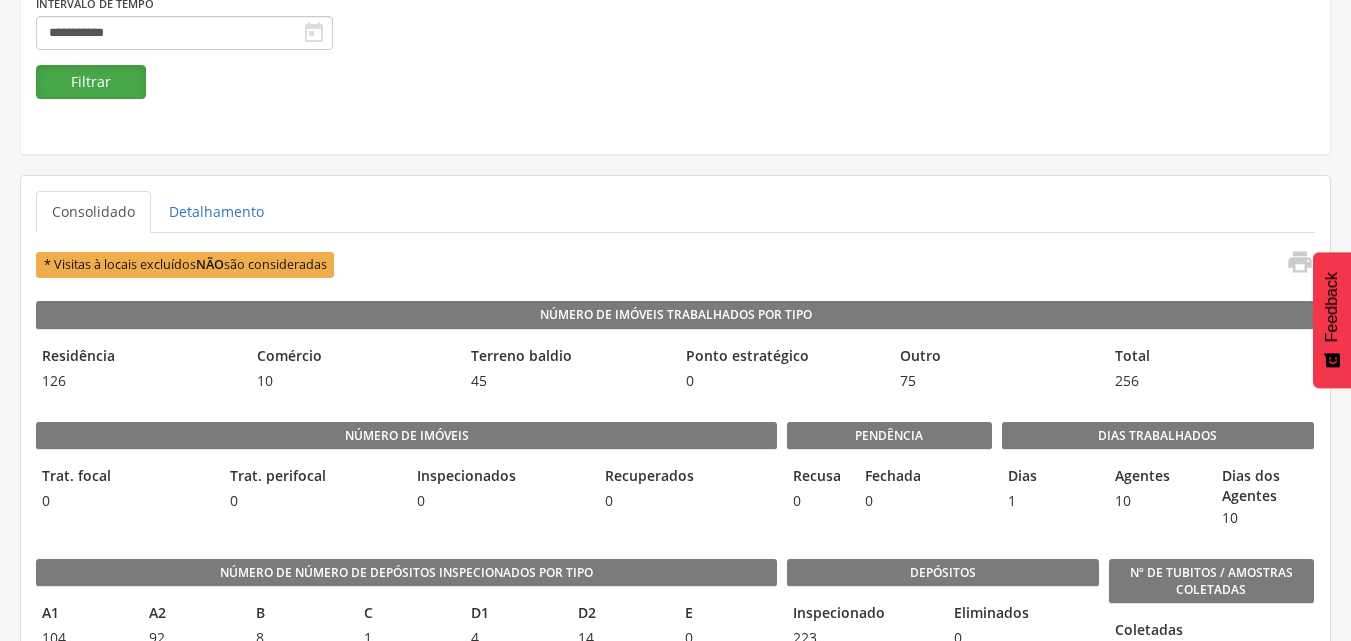 click on "Filtrar" at bounding box center (91, 82) 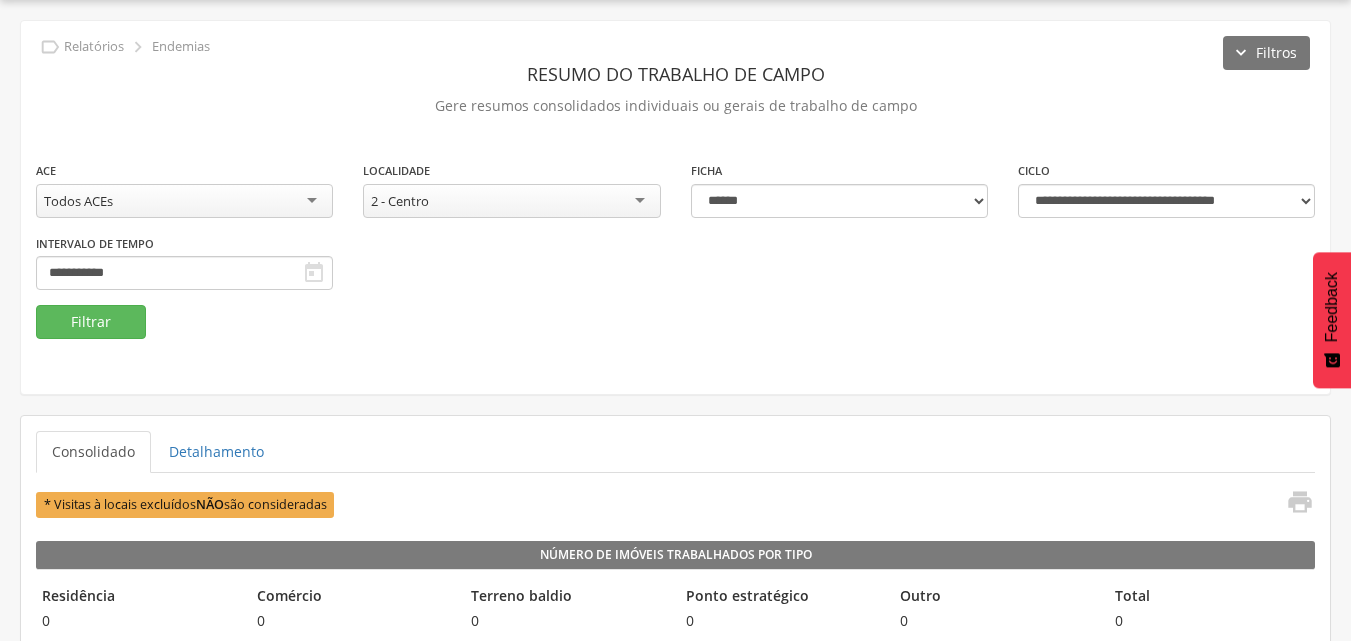 scroll, scrollTop: 300, scrollLeft: 0, axis: vertical 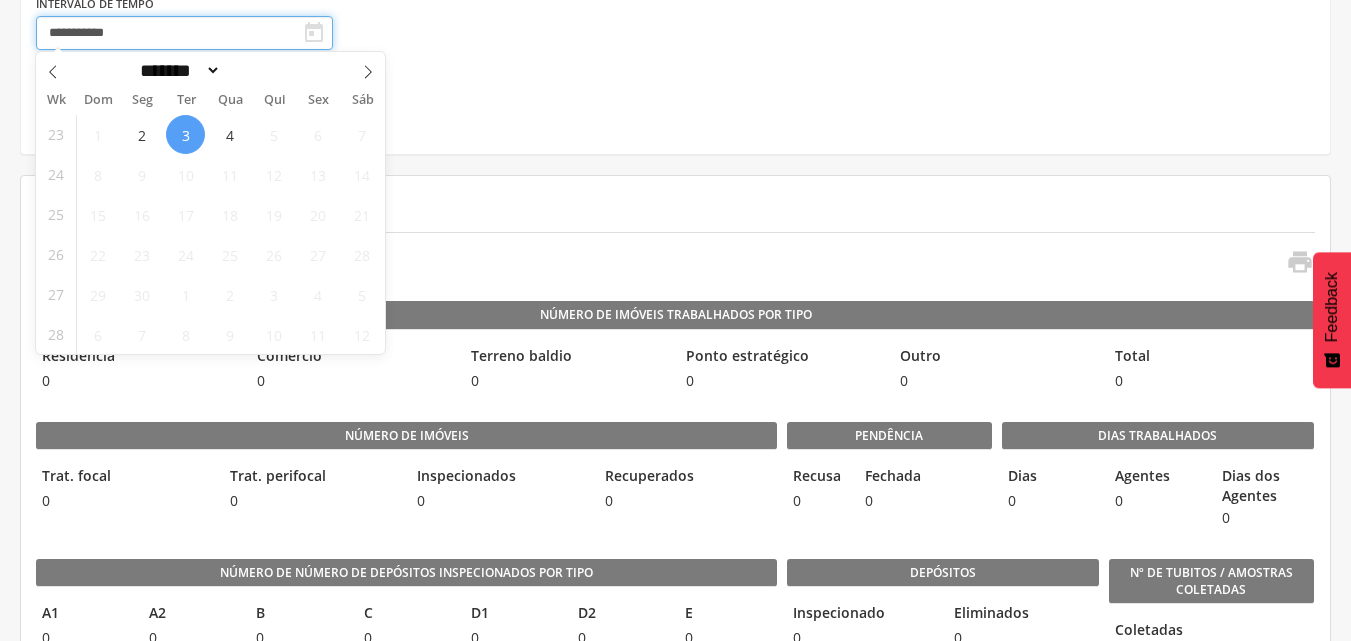 click on "**********" at bounding box center (184, 33) 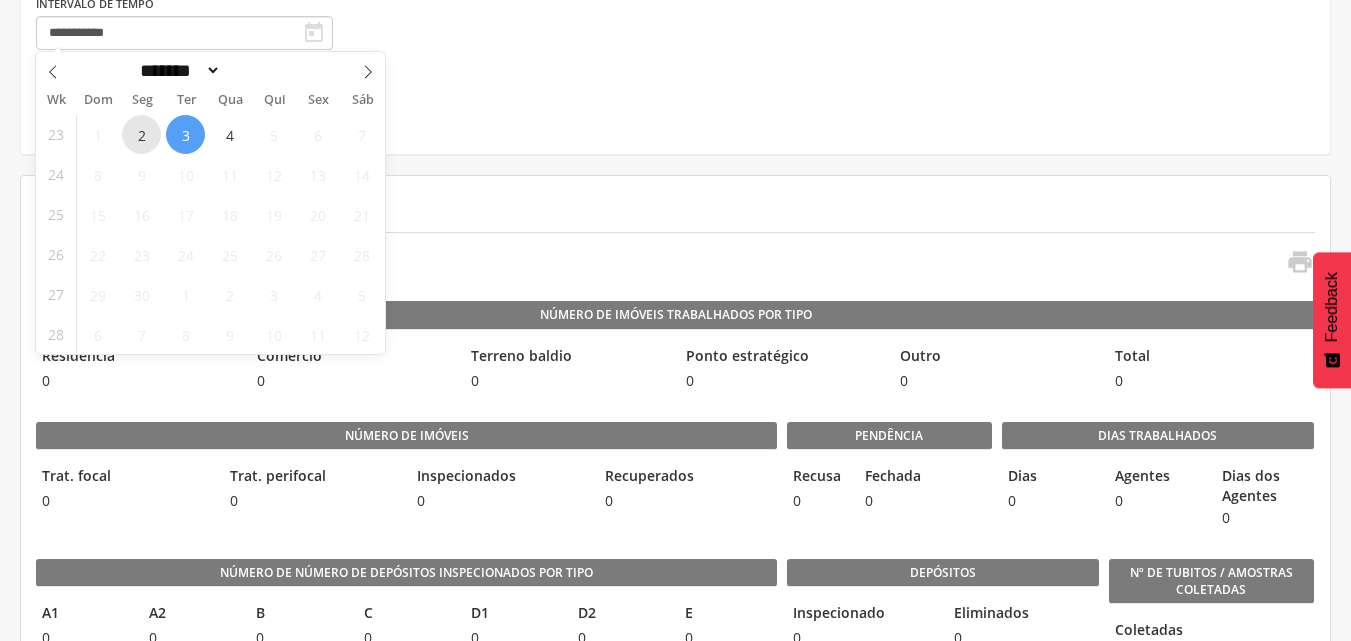 click on "2" at bounding box center [141, 134] 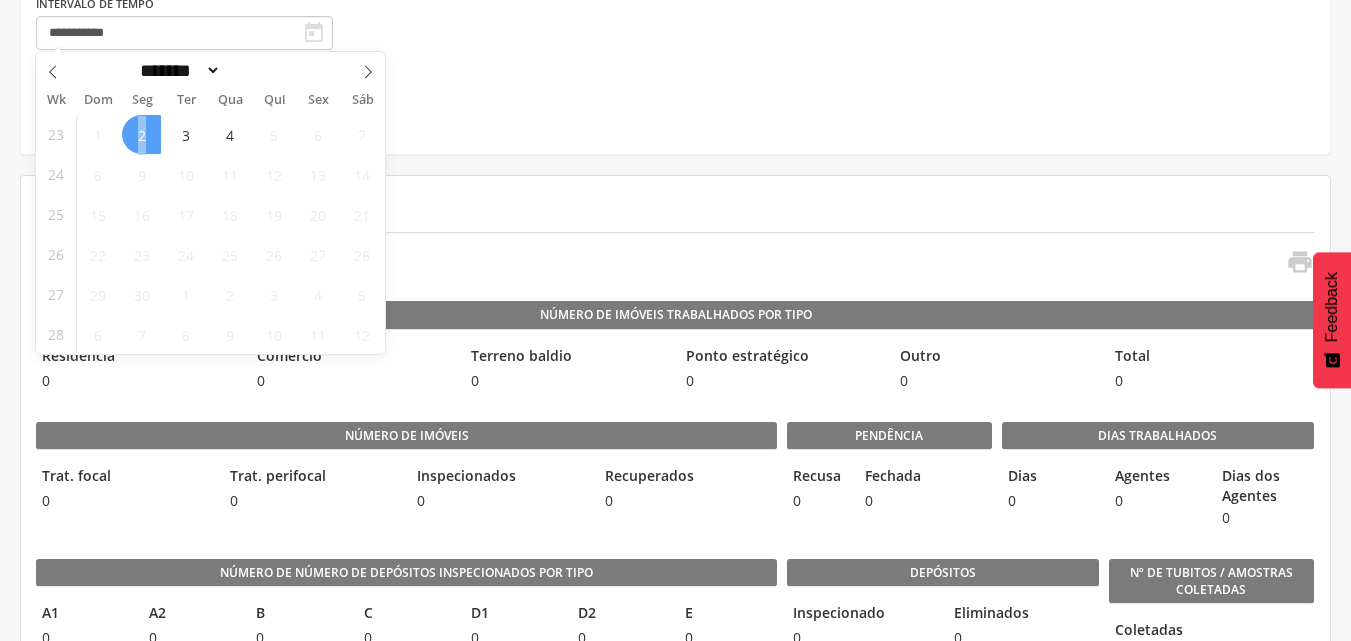 click on "2" at bounding box center (141, 134) 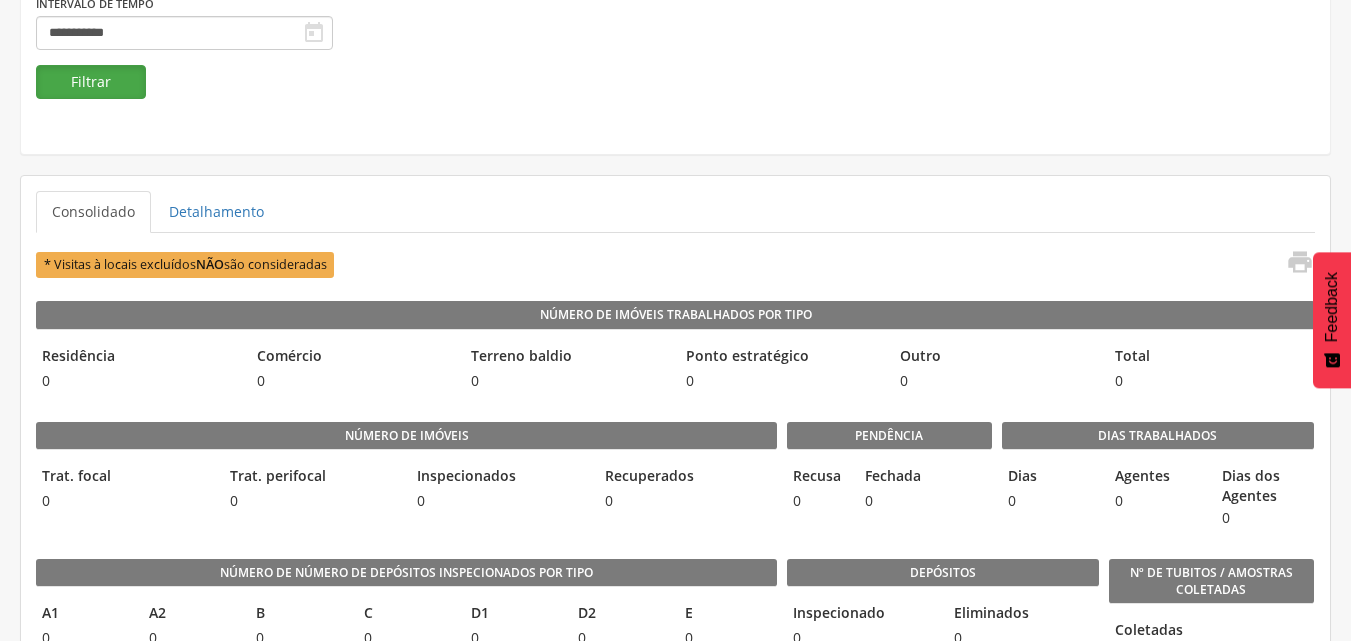 click on "Filtrar" at bounding box center (91, 82) 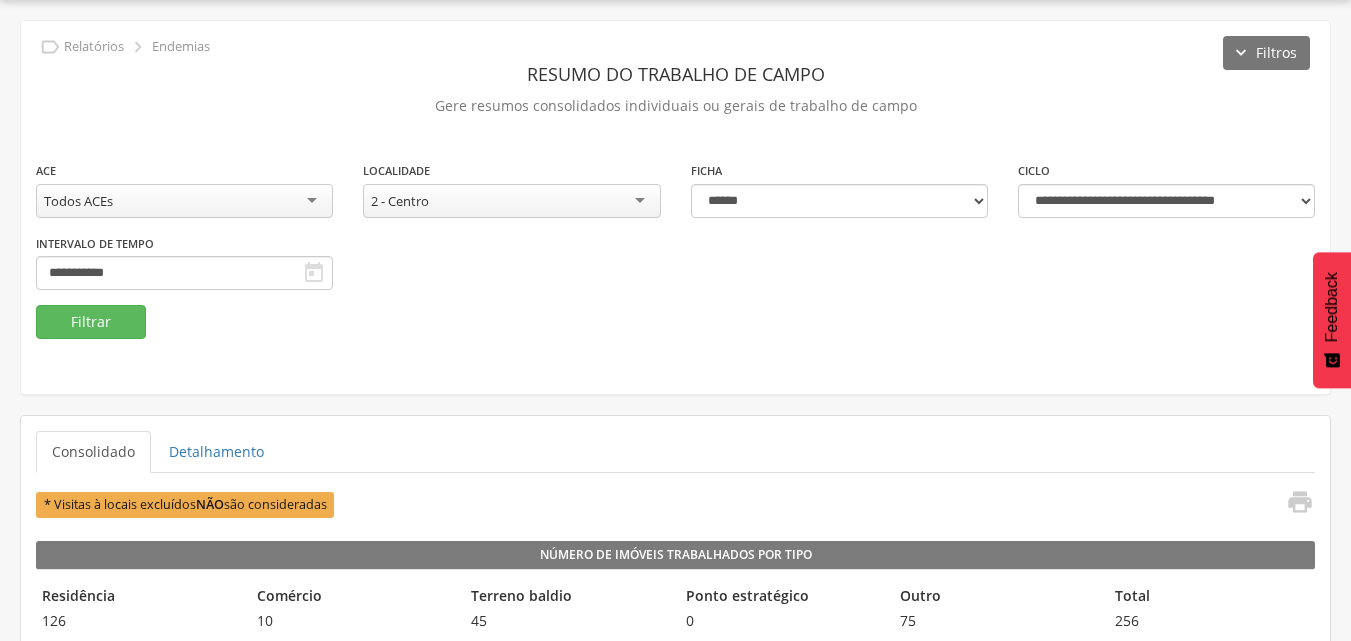 scroll, scrollTop: 300, scrollLeft: 0, axis: vertical 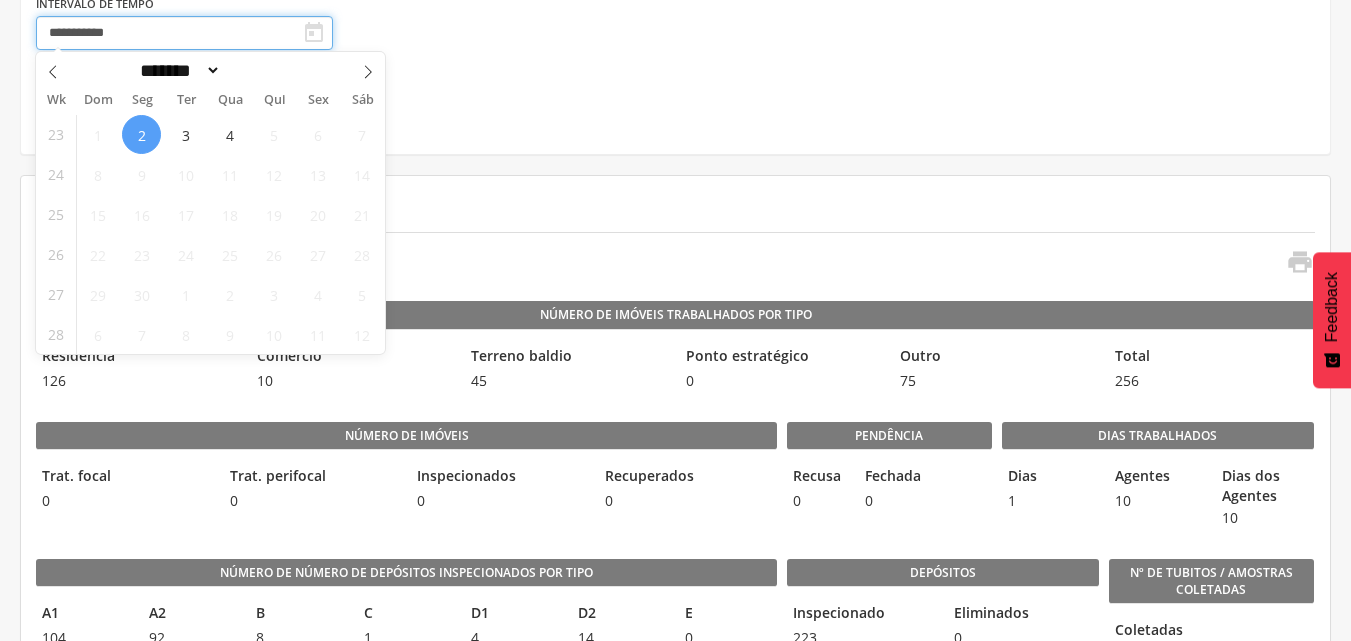 click on "**********" at bounding box center [184, 33] 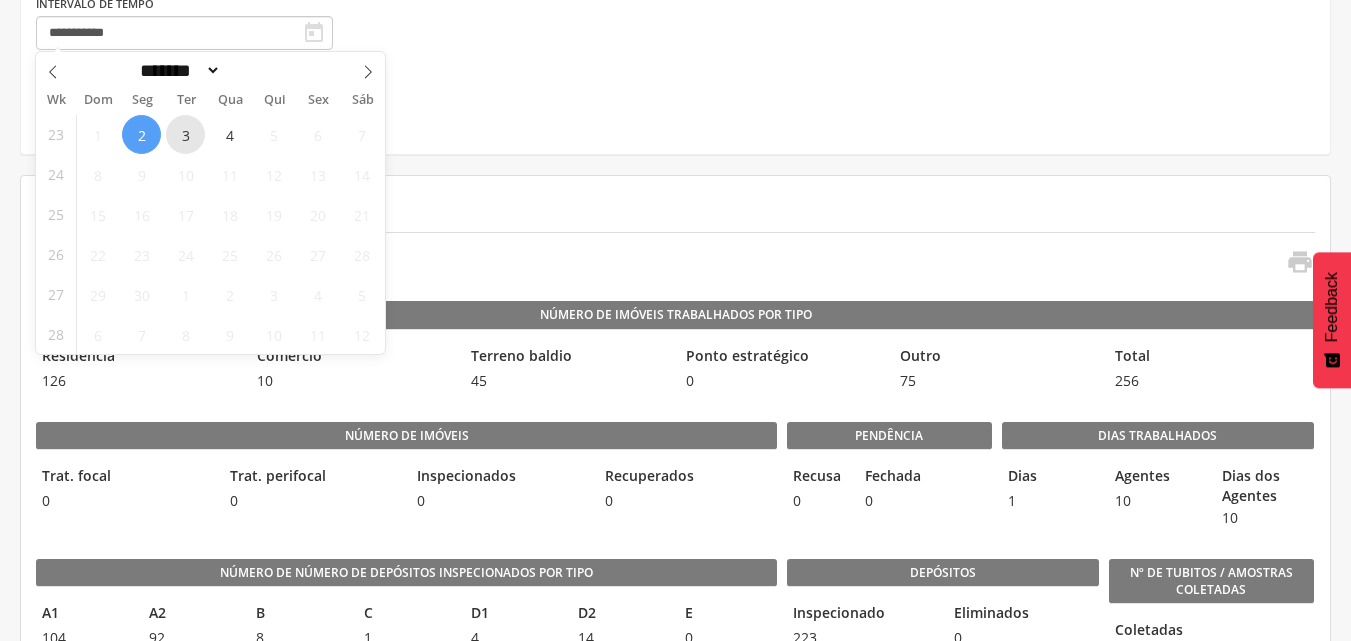 click on "3" at bounding box center [185, 134] 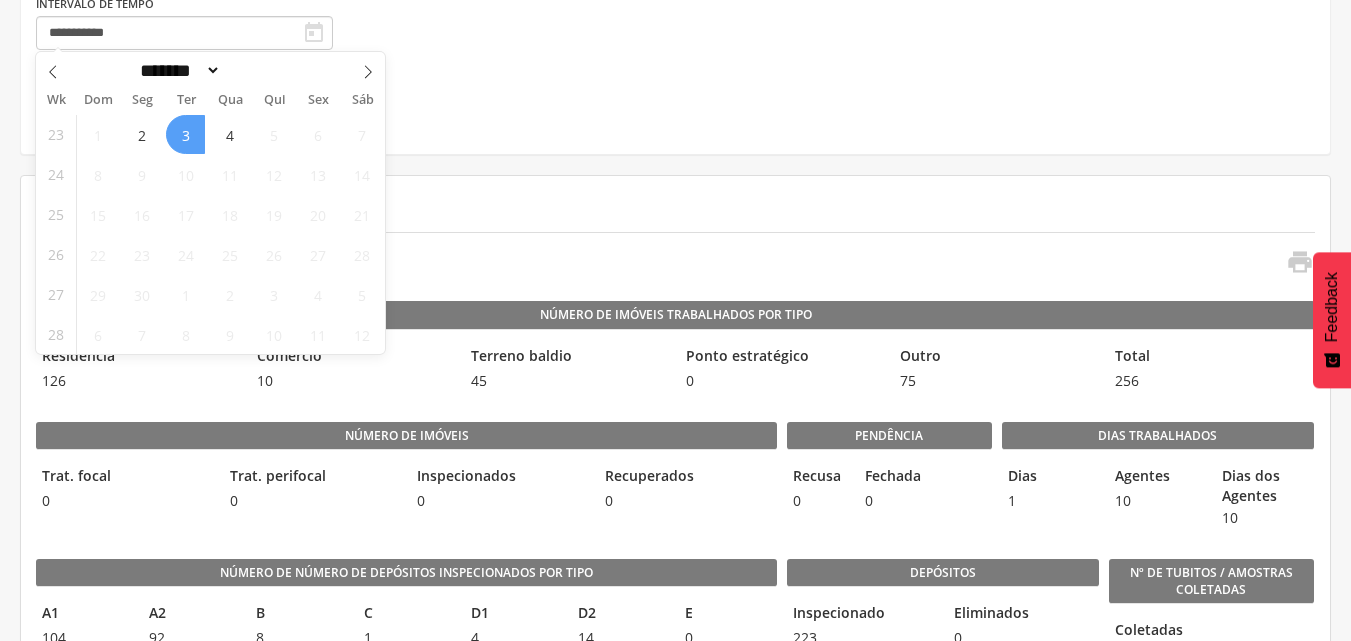 click on "3" at bounding box center [185, 134] 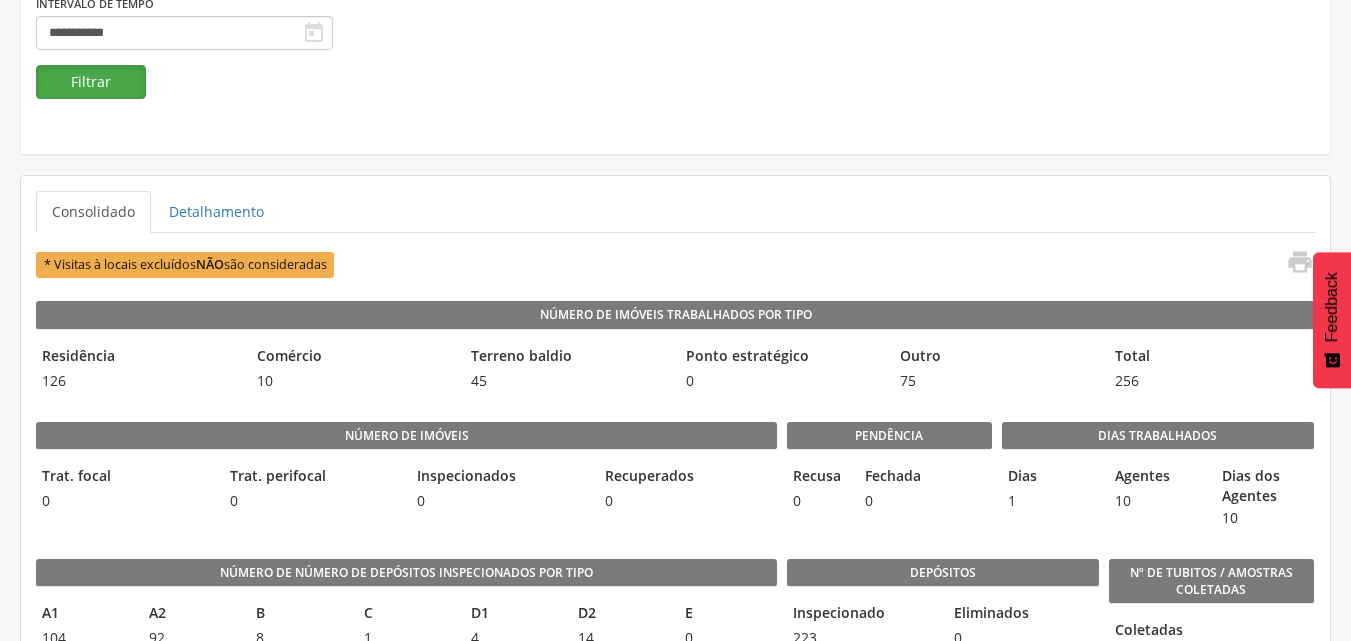 click on "Filtrar" at bounding box center [91, 82] 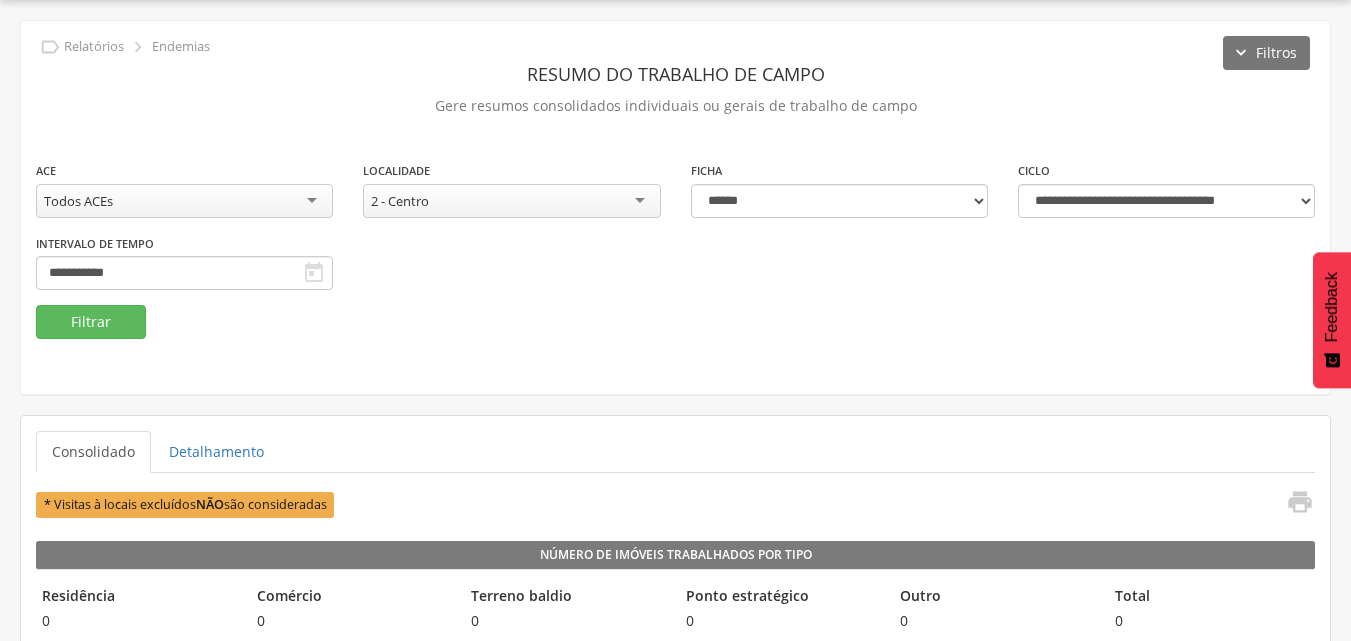 scroll, scrollTop: 300, scrollLeft: 0, axis: vertical 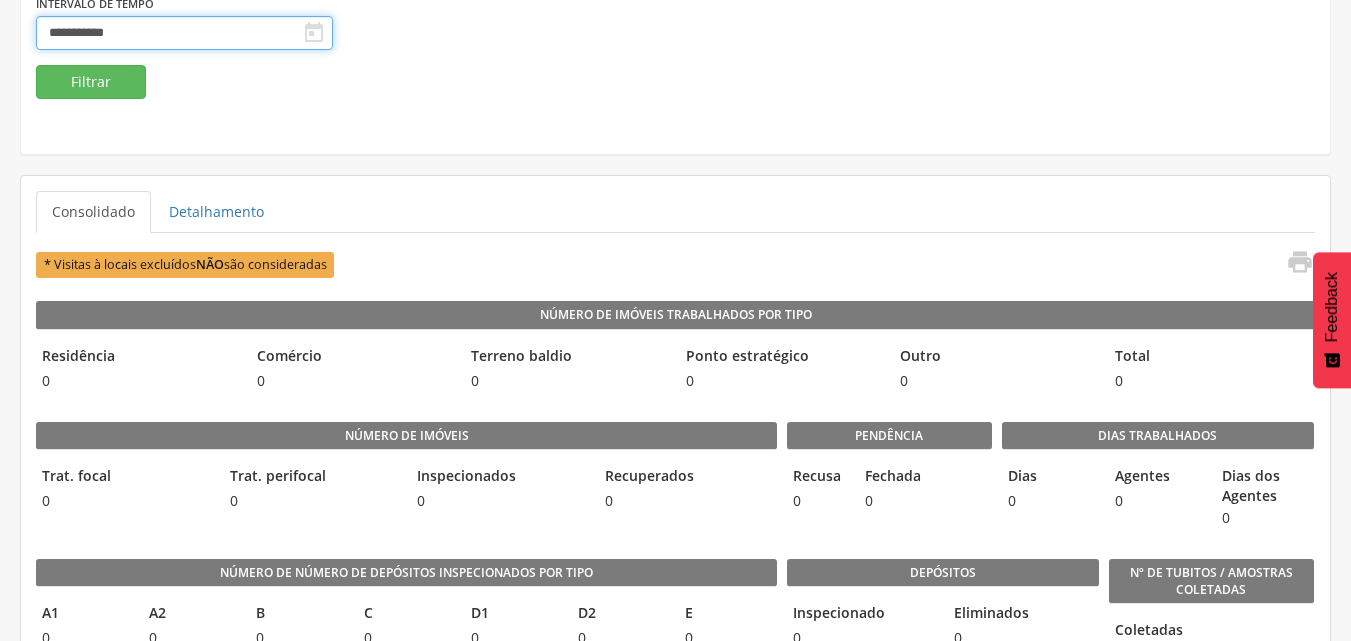click on "**********" at bounding box center [184, 33] 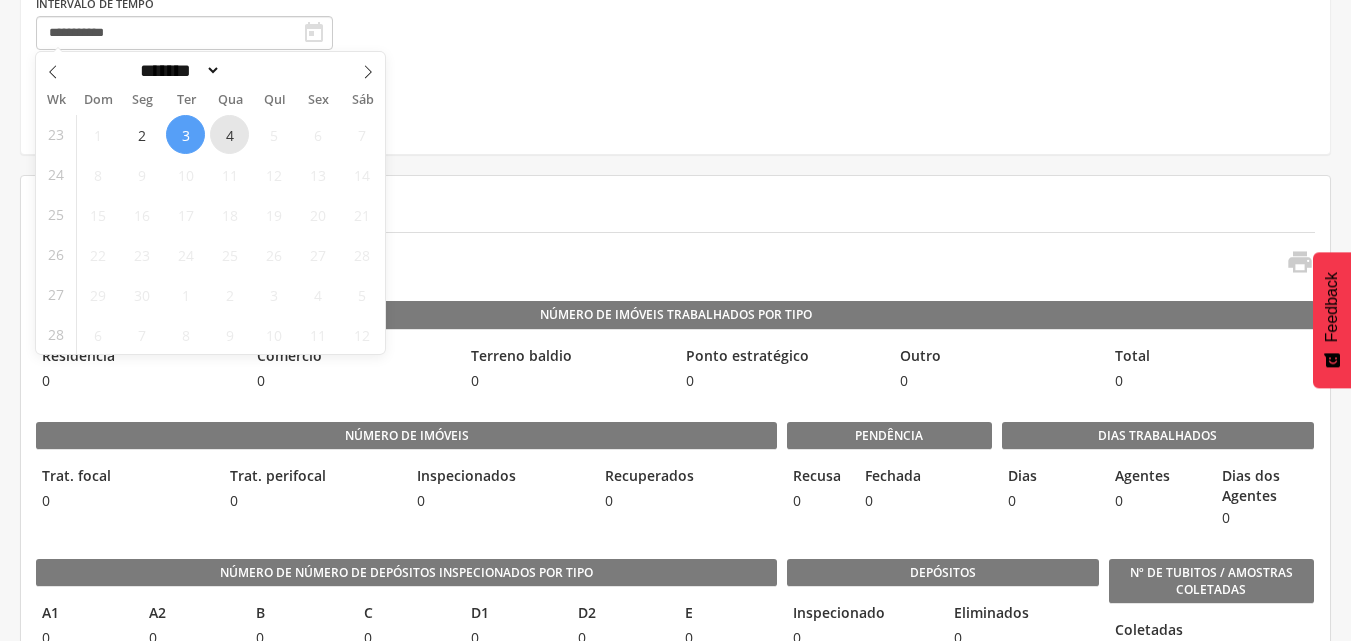 click on "4" at bounding box center [229, 134] 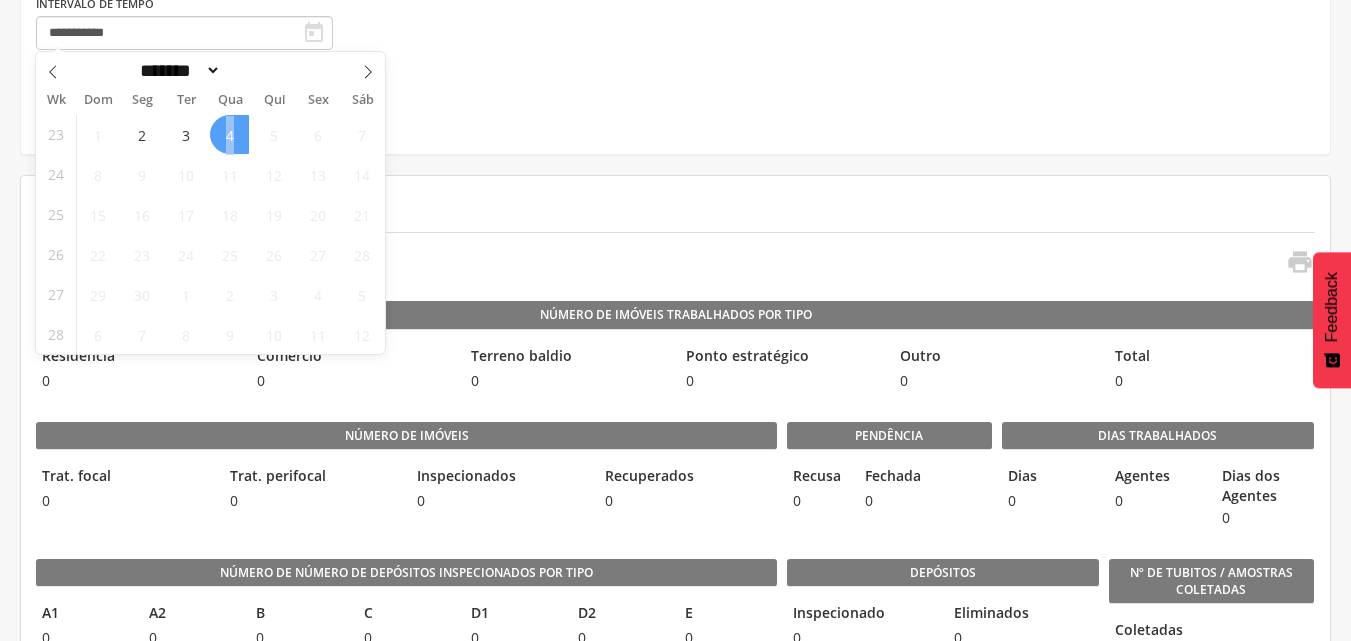 click on "4" at bounding box center [229, 134] 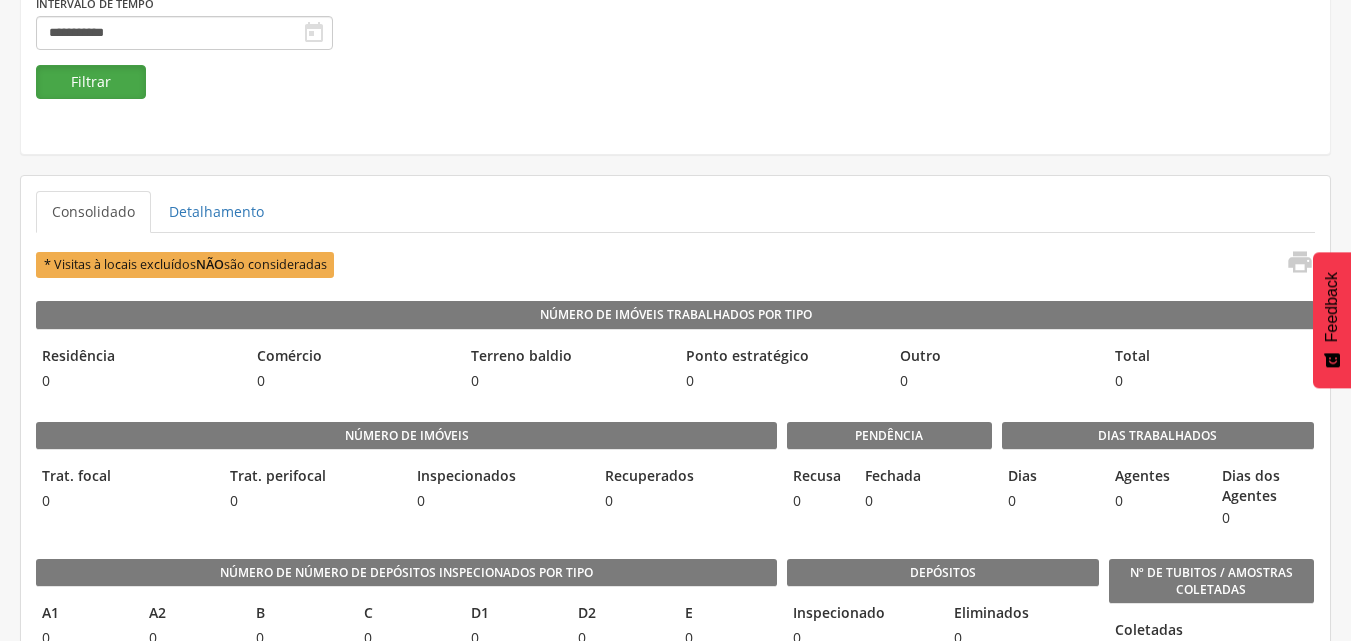 click on "Filtrar" at bounding box center (91, 82) 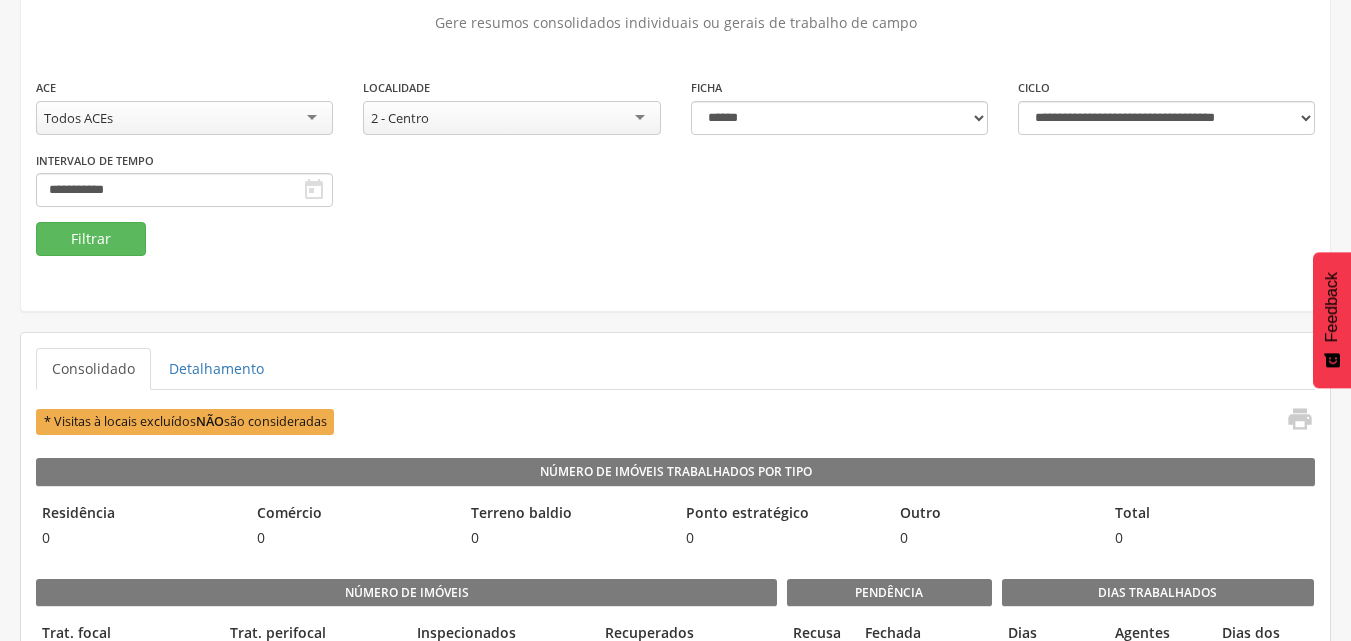 scroll, scrollTop: 0, scrollLeft: 0, axis: both 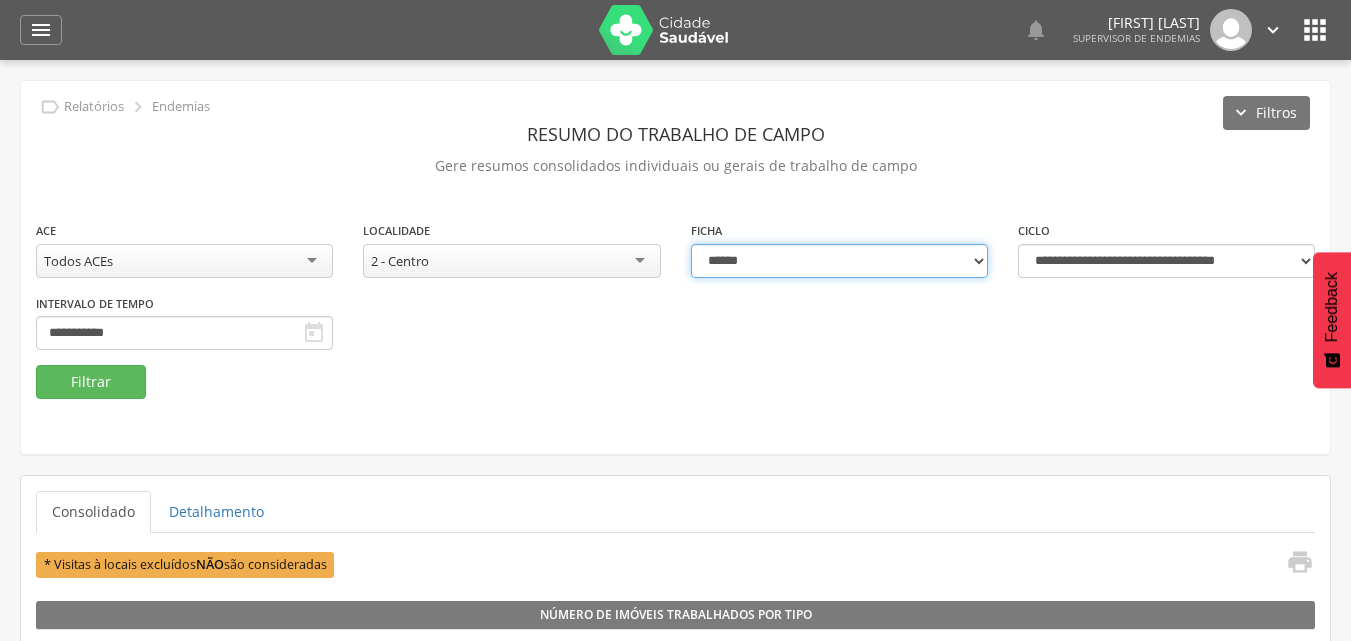 click on "**********" at bounding box center (839, 261) 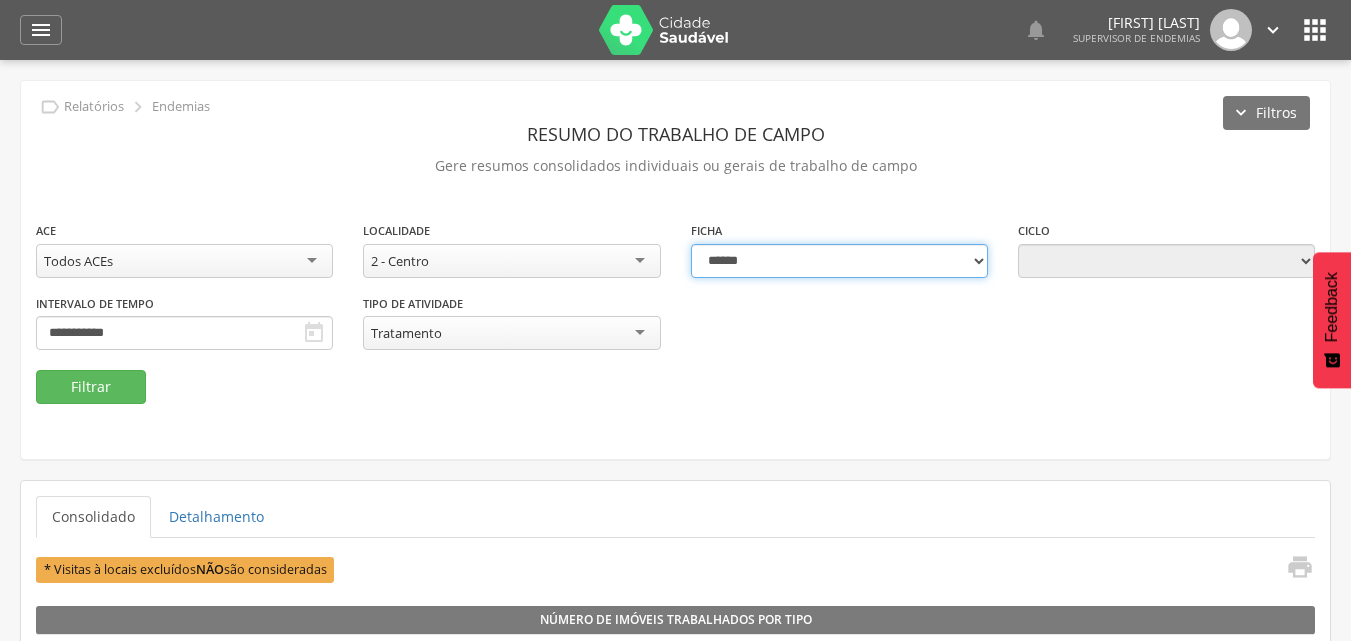 type on "**********" 